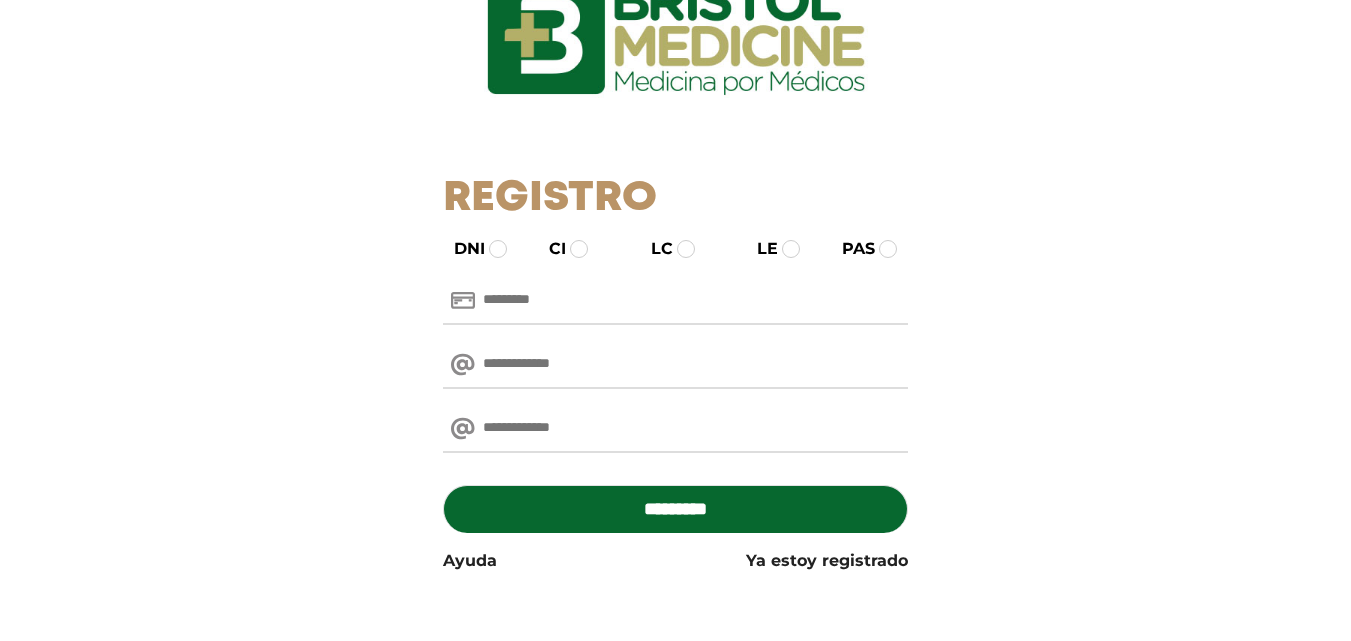 scroll, scrollTop: 118, scrollLeft: 0, axis: vertical 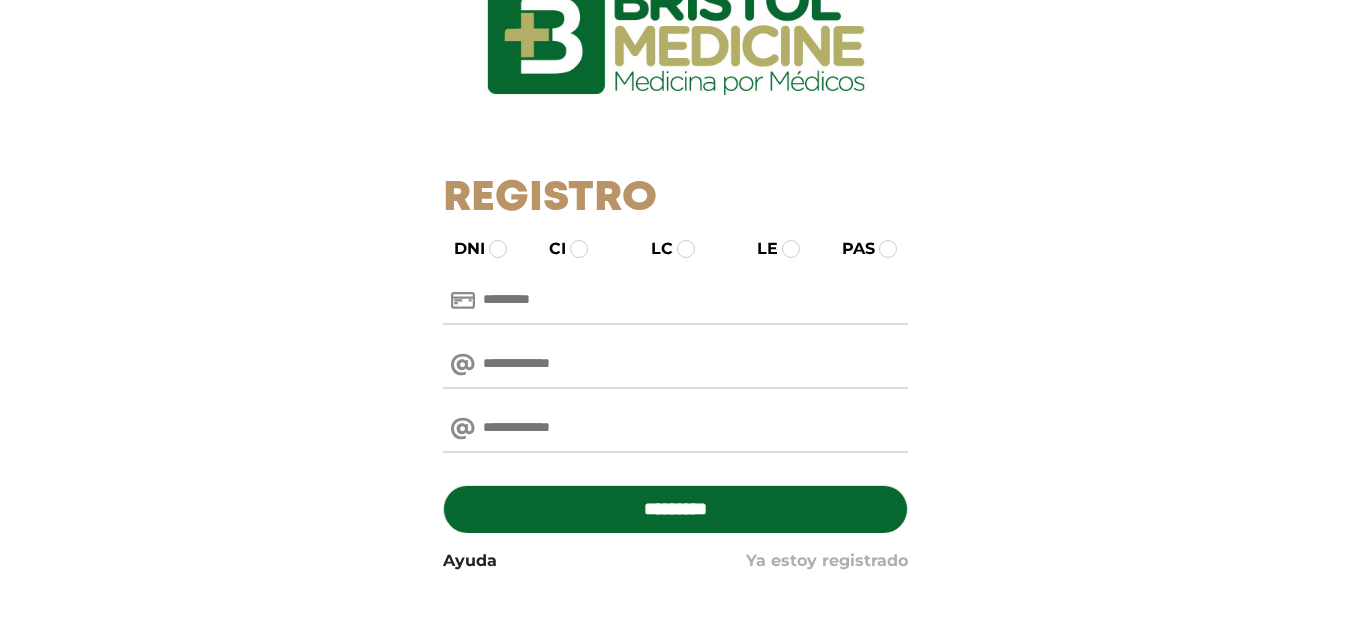click on "Ya estoy registrado" at bounding box center [827, 561] 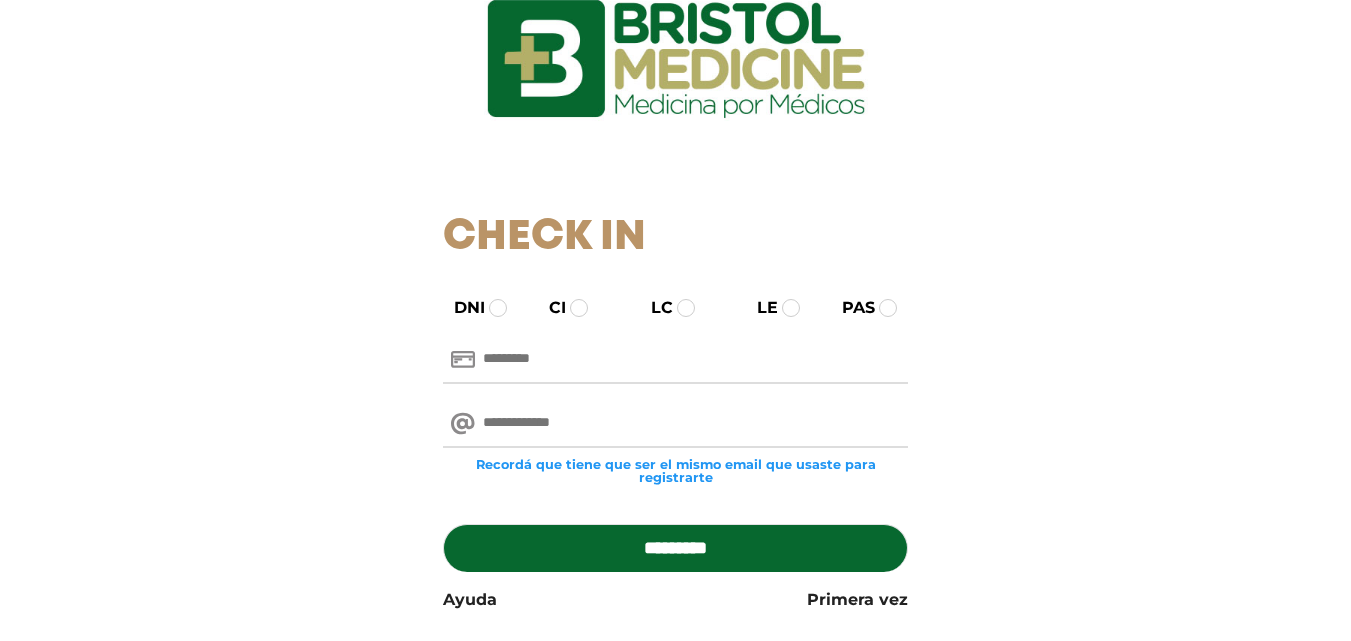 scroll, scrollTop: 100, scrollLeft: 0, axis: vertical 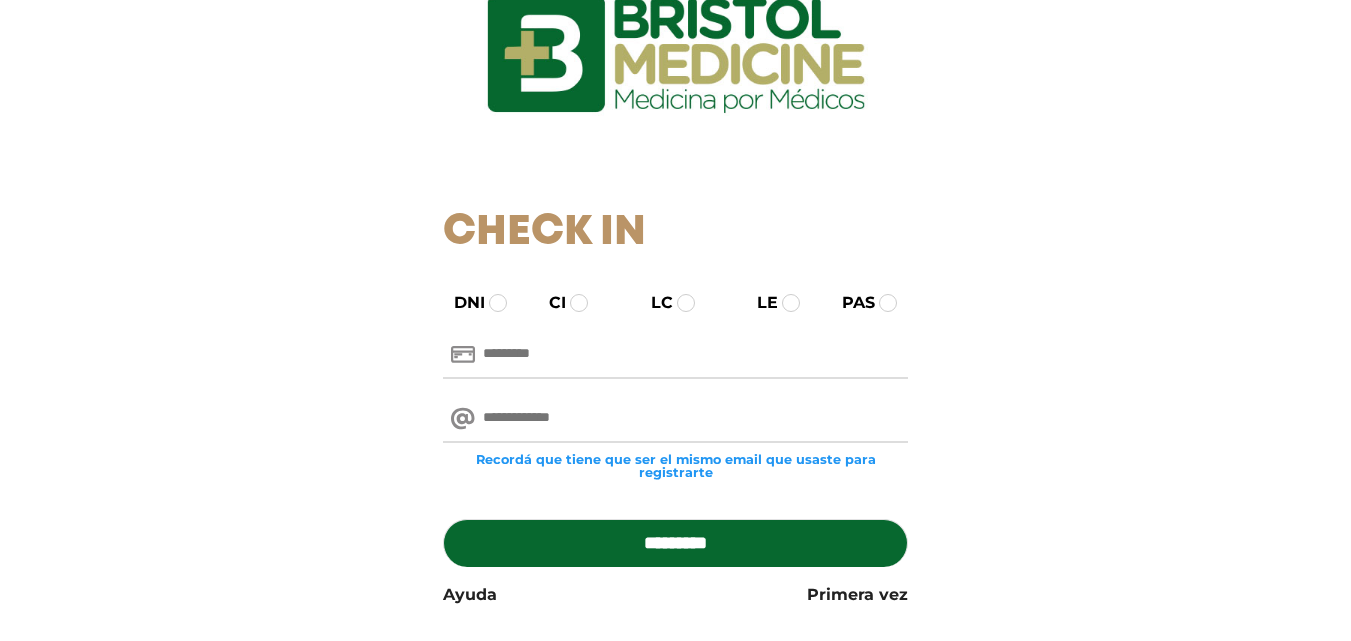 click at bounding box center [675, 355] 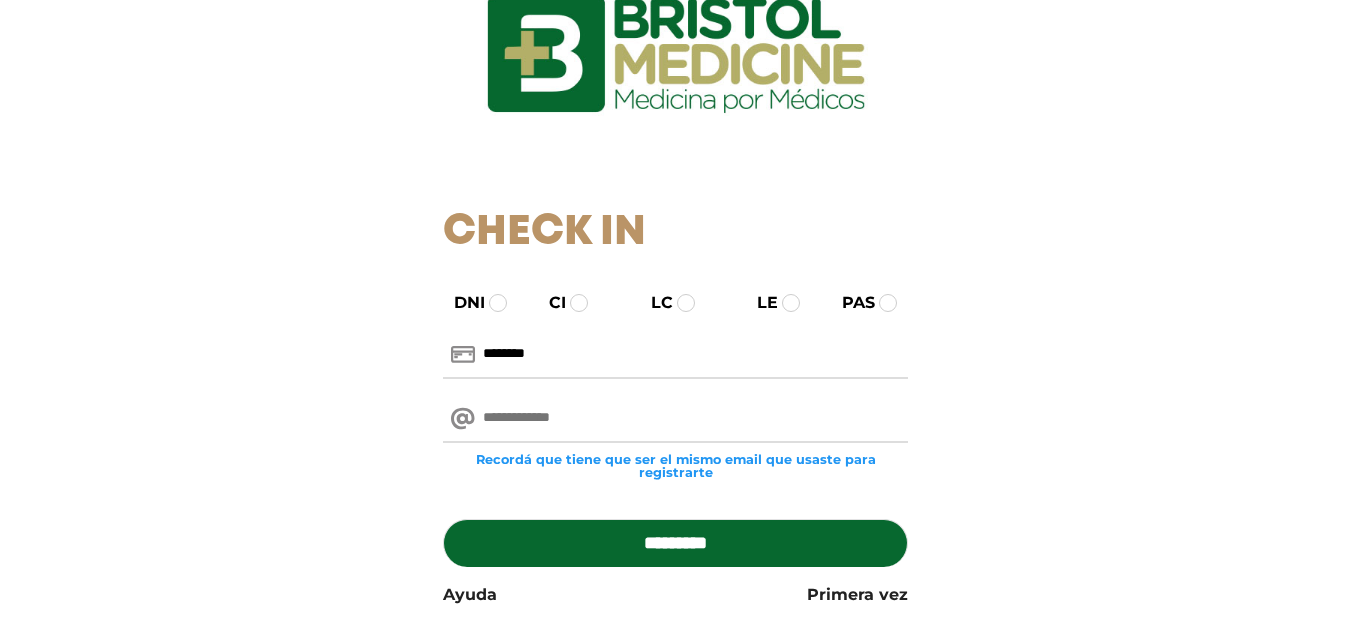 type on "********" 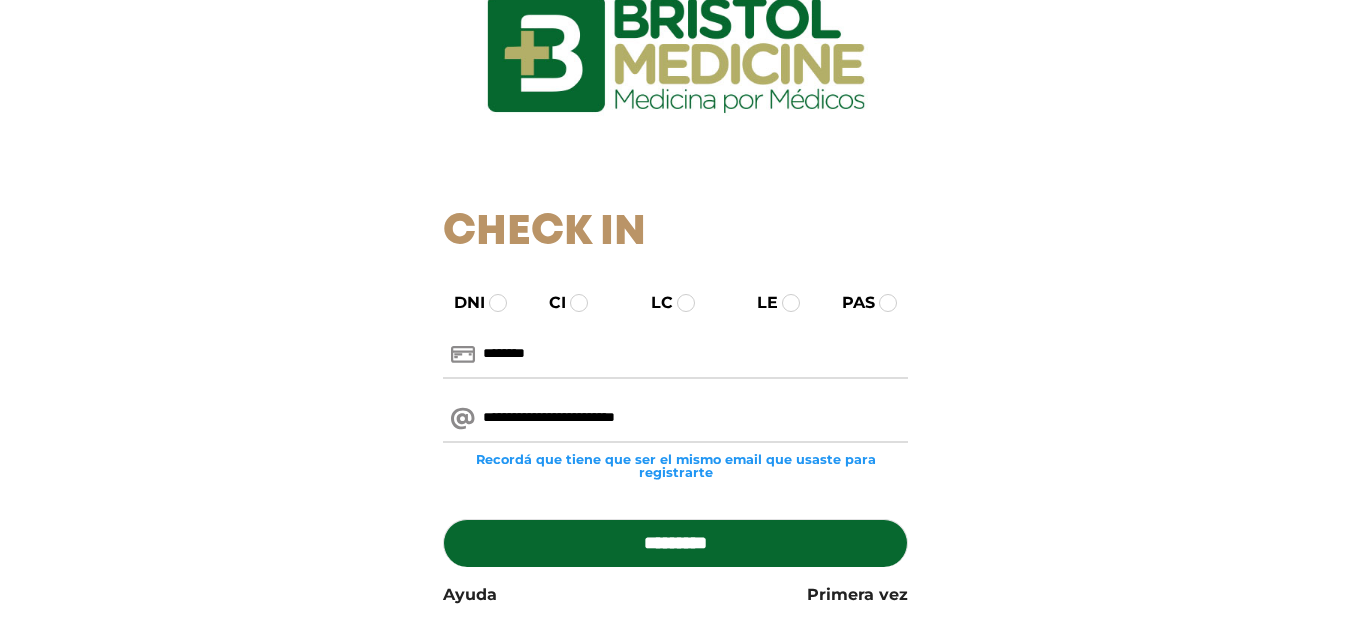type on "**********" 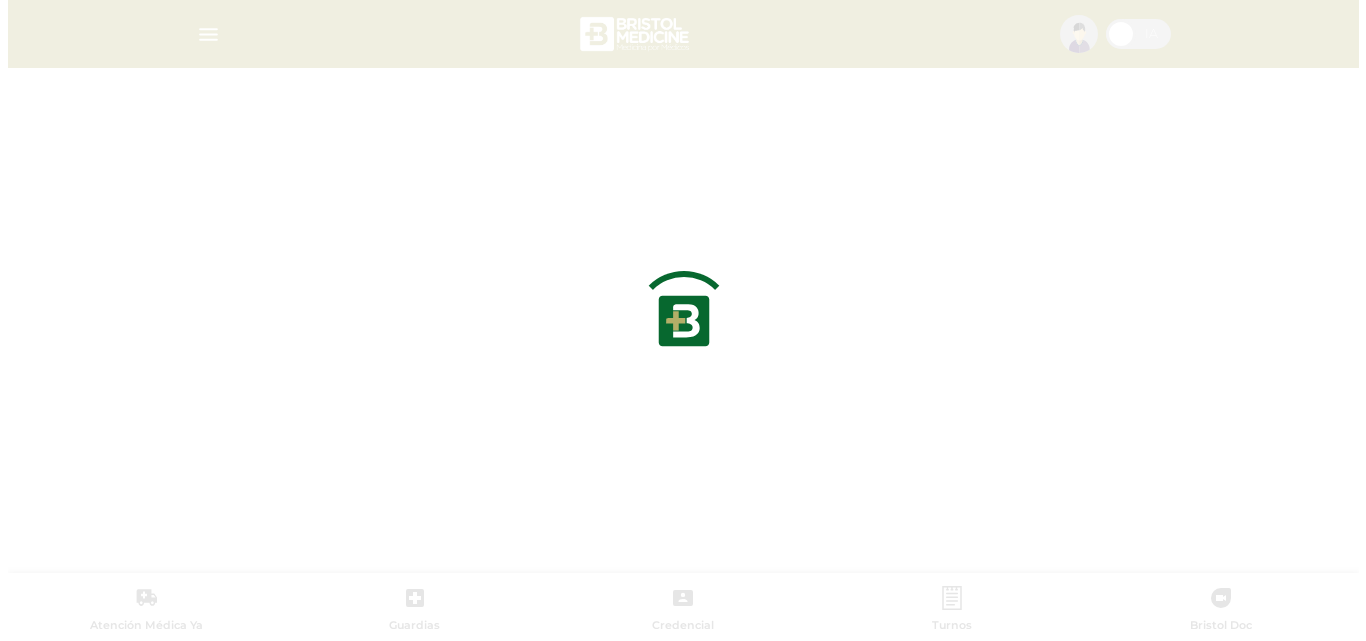 scroll, scrollTop: 0, scrollLeft: 0, axis: both 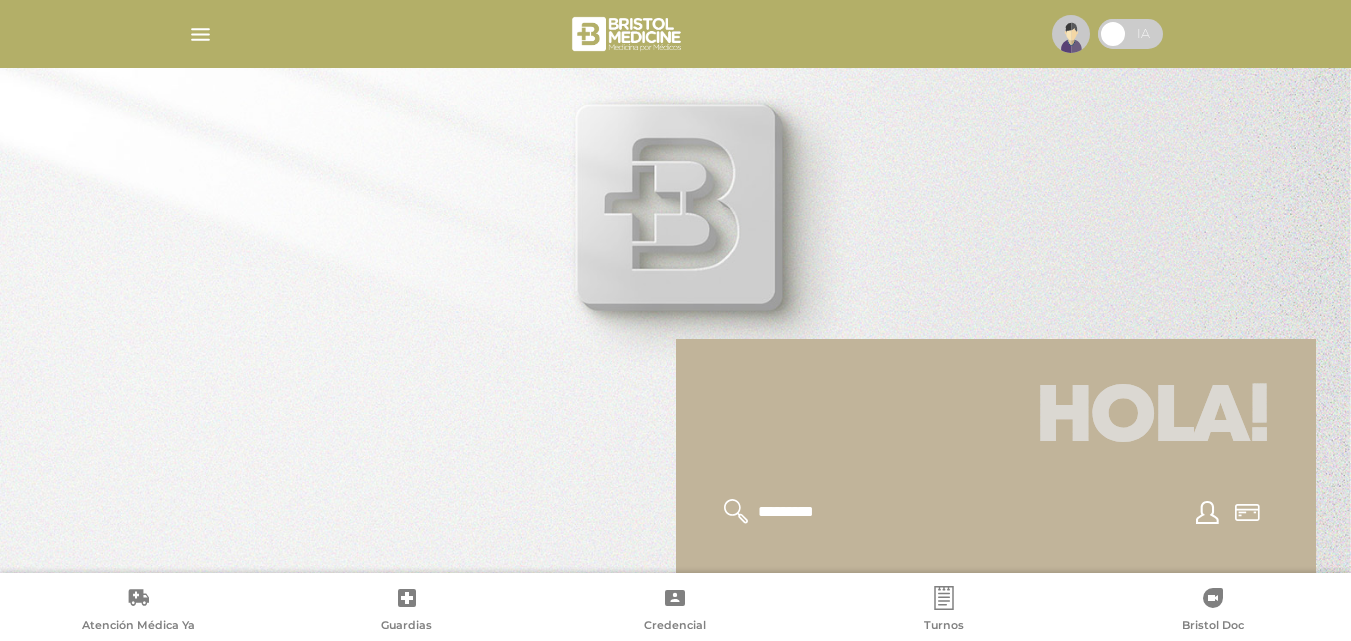 click at bounding box center [200, 34] 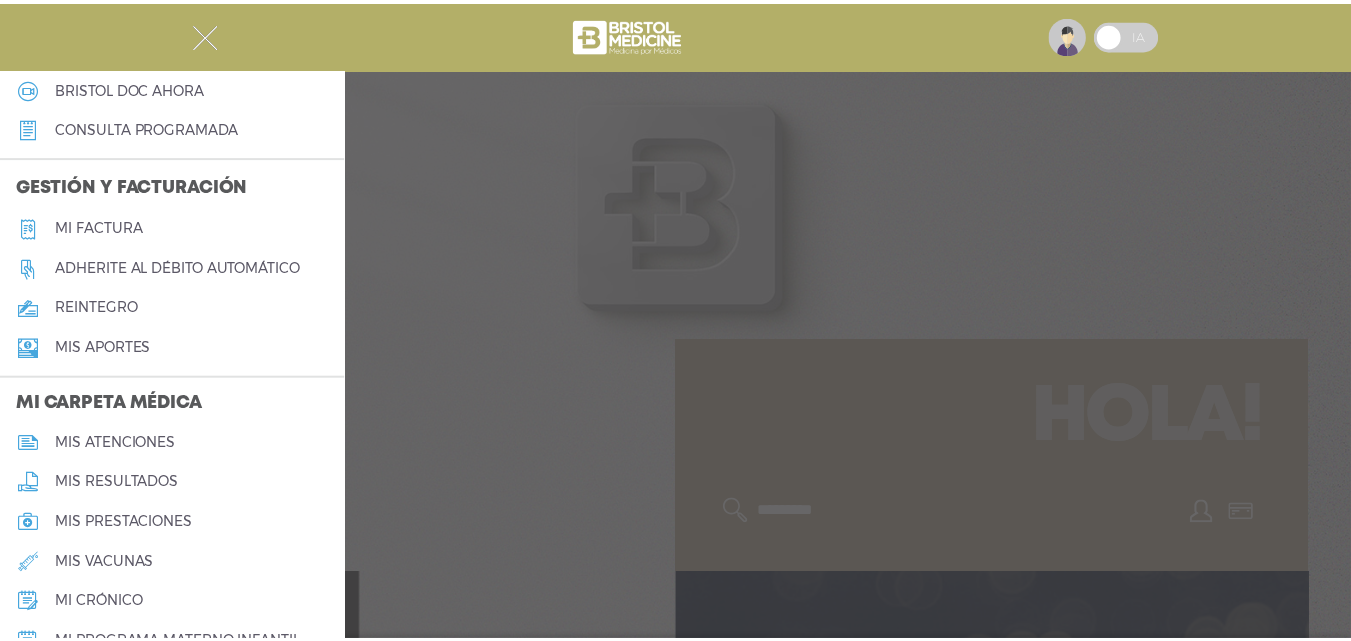 scroll, scrollTop: 662, scrollLeft: 0, axis: vertical 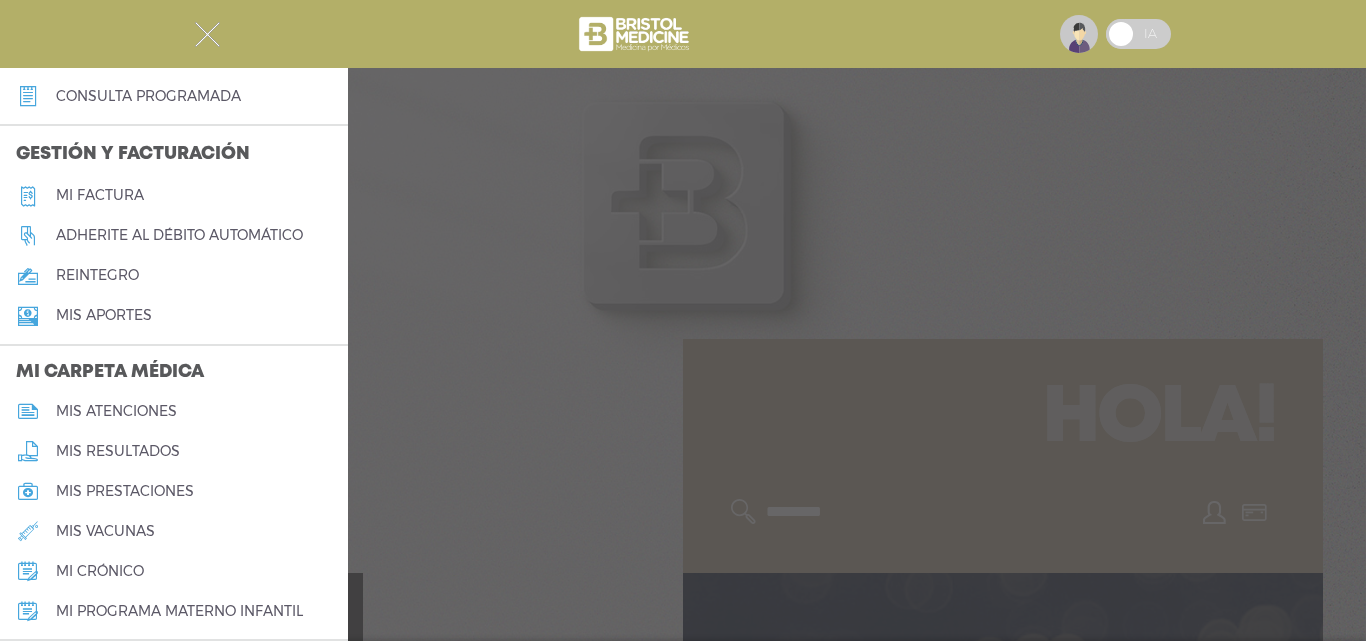 click on "mis atenciones" at bounding box center [174, 411] 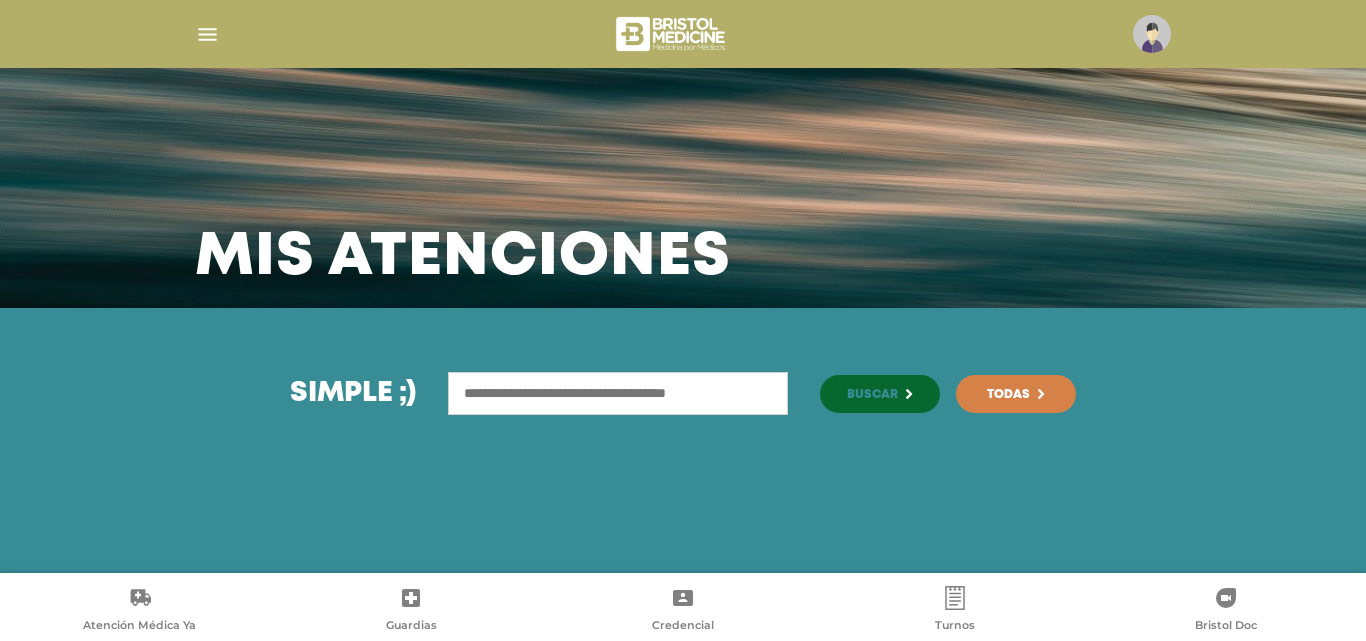 scroll, scrollTop: 0, scrollLeft: 0, axis: both 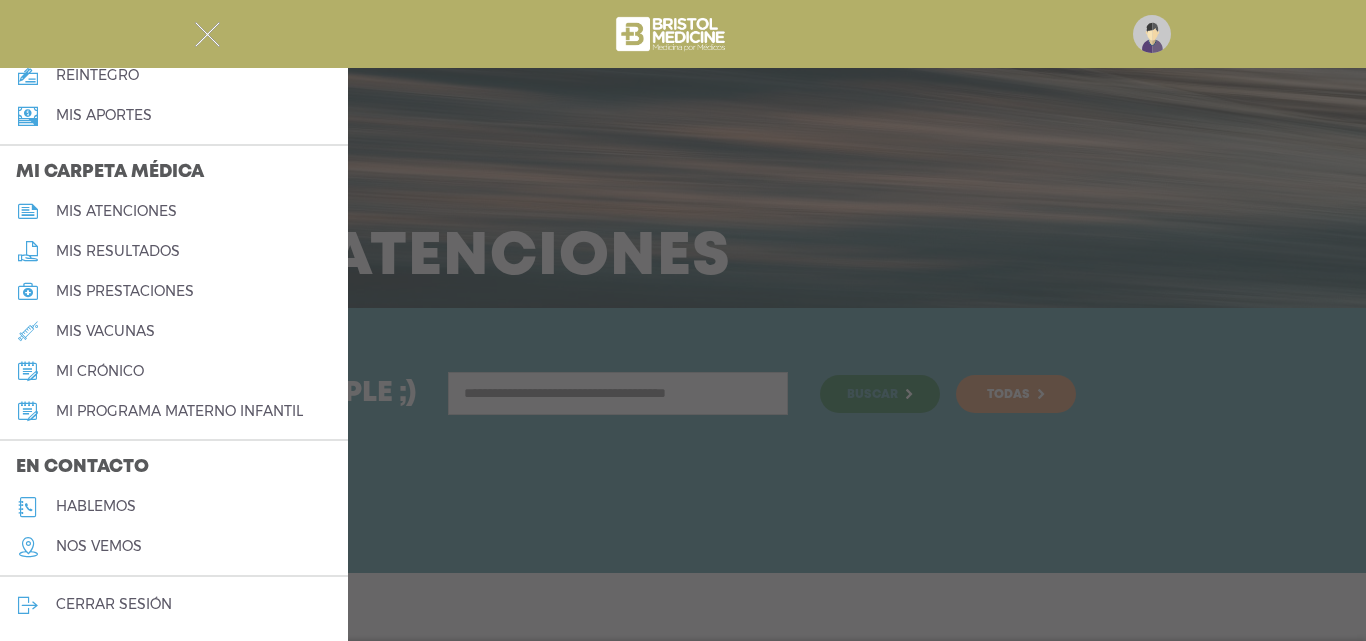 click at bounding box center (683, 320) 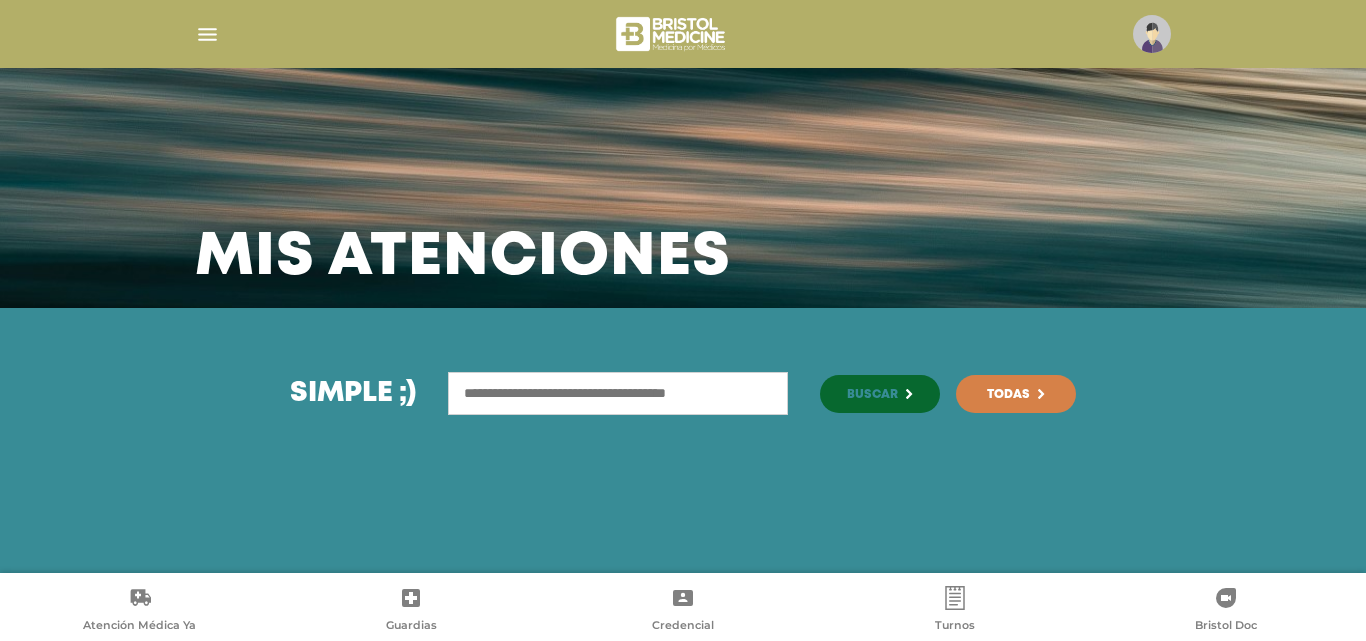 click at bounding box center [207, 34] 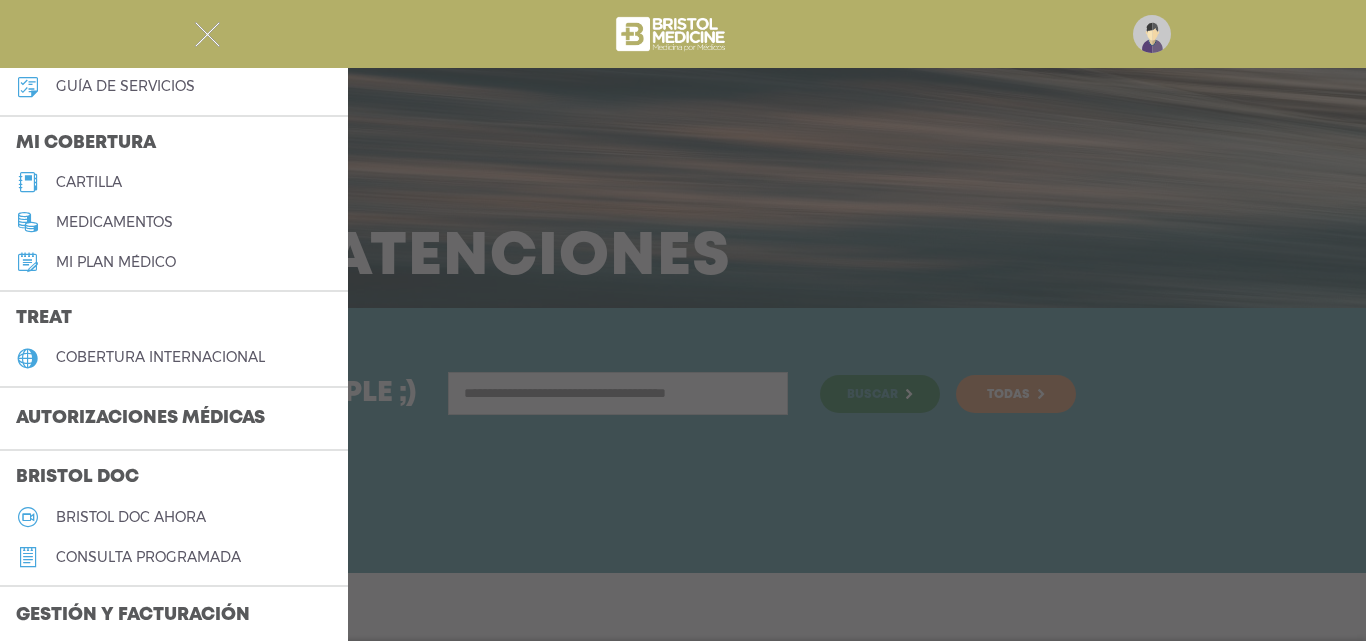 scroll, scrollTop: 200, scrollLeft: 0, axis: vertical 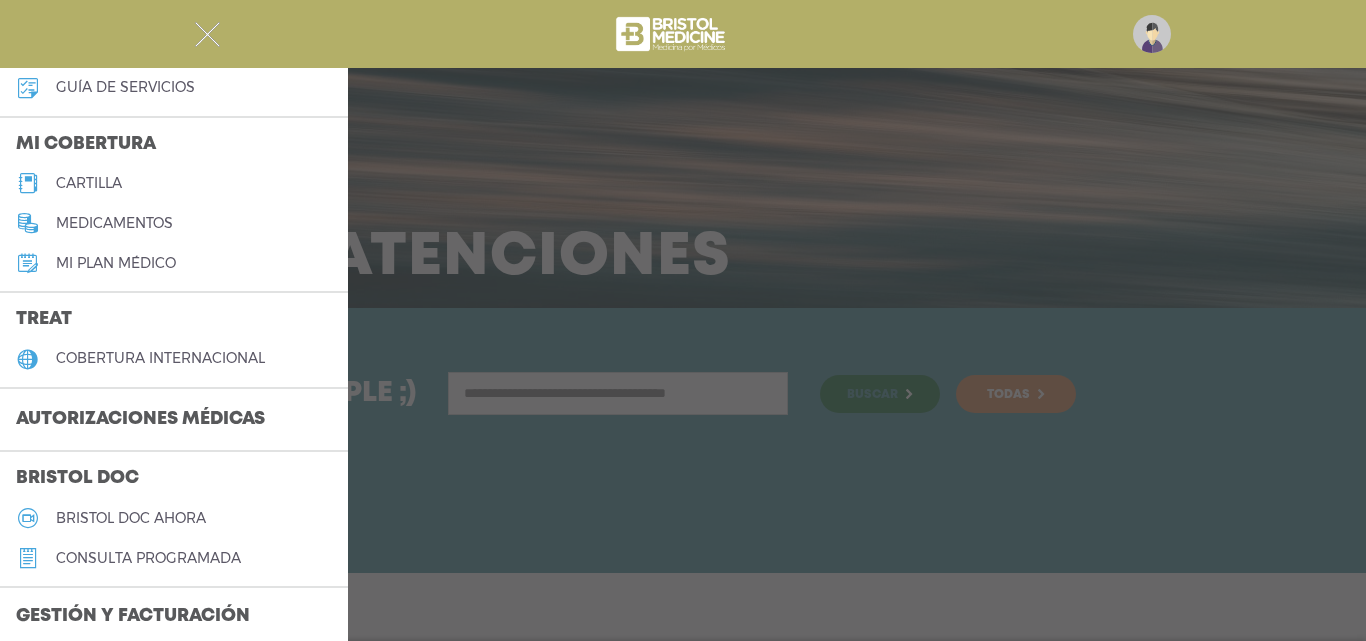click on "Mi plan médico" at bounding box center [174, 263] 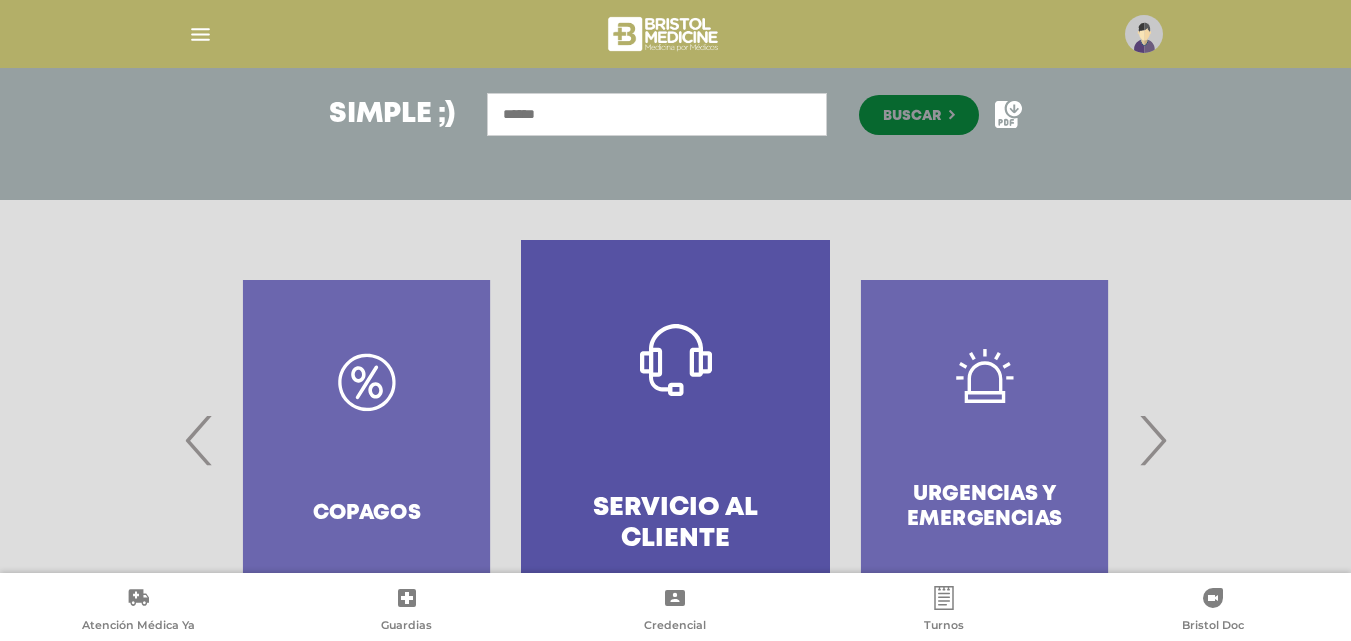 scroll, scrollTop: 386, scrollLeft: 0, axis: vertical 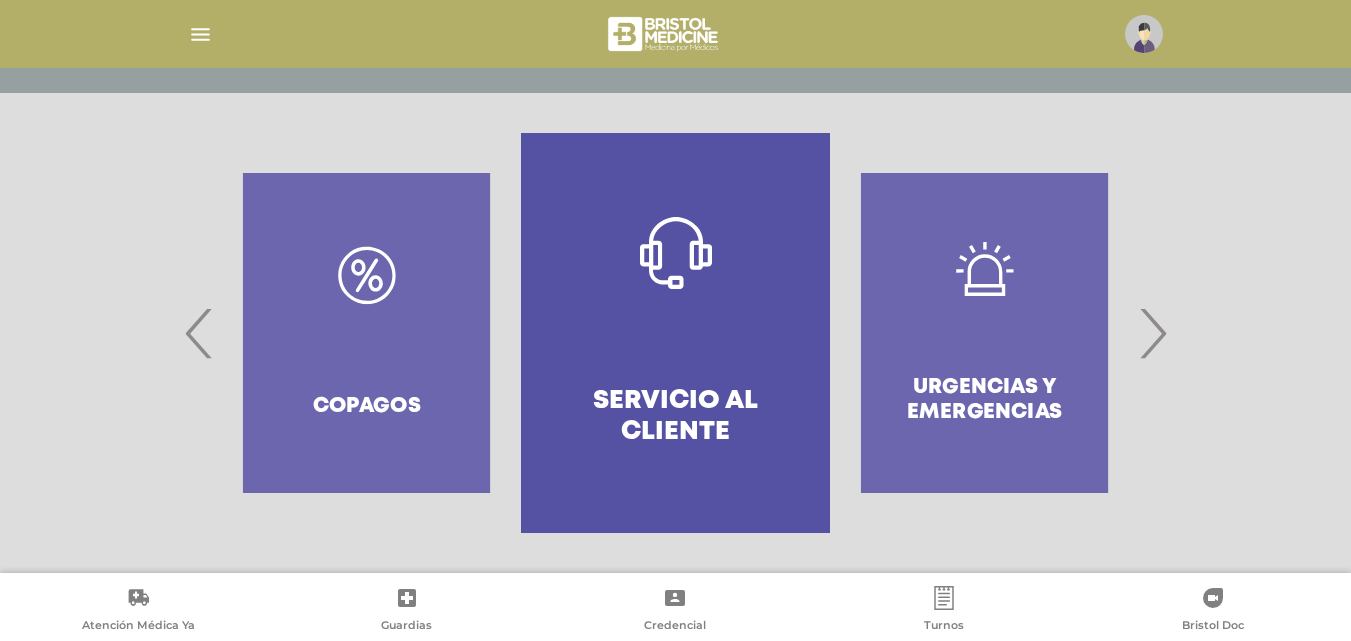 click on "›" at bounding box center (1152, 333) 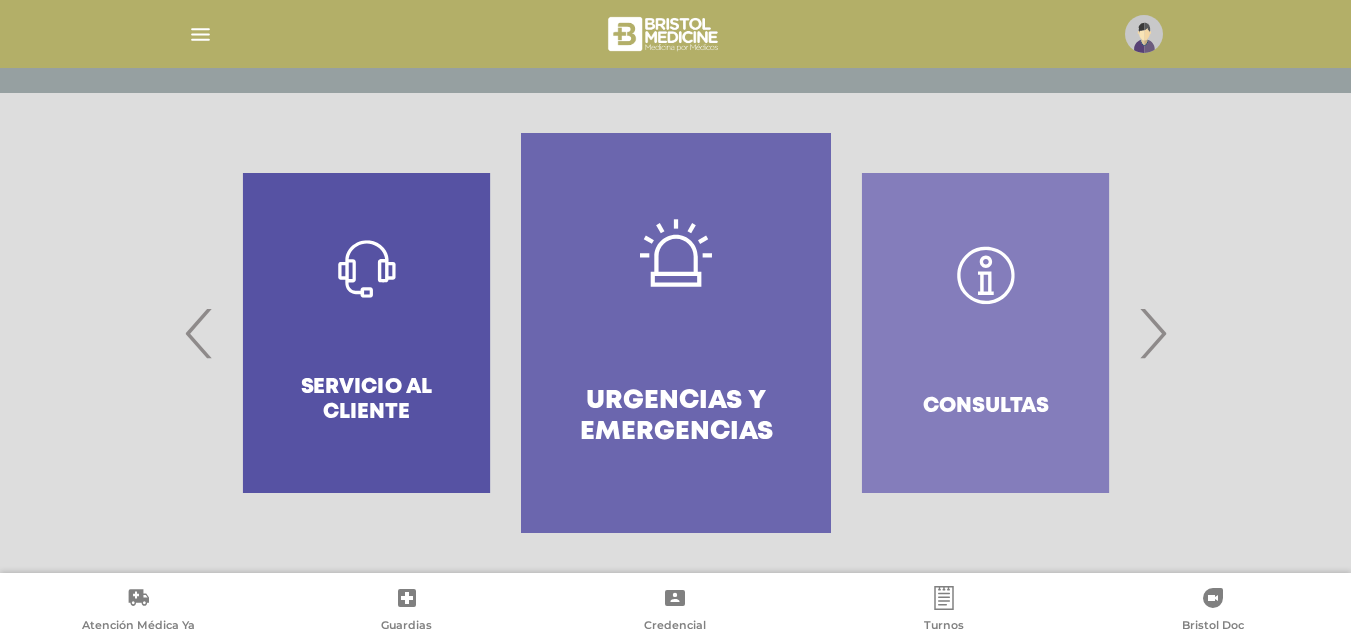 click on "›" at bounding box center [1152, 333] 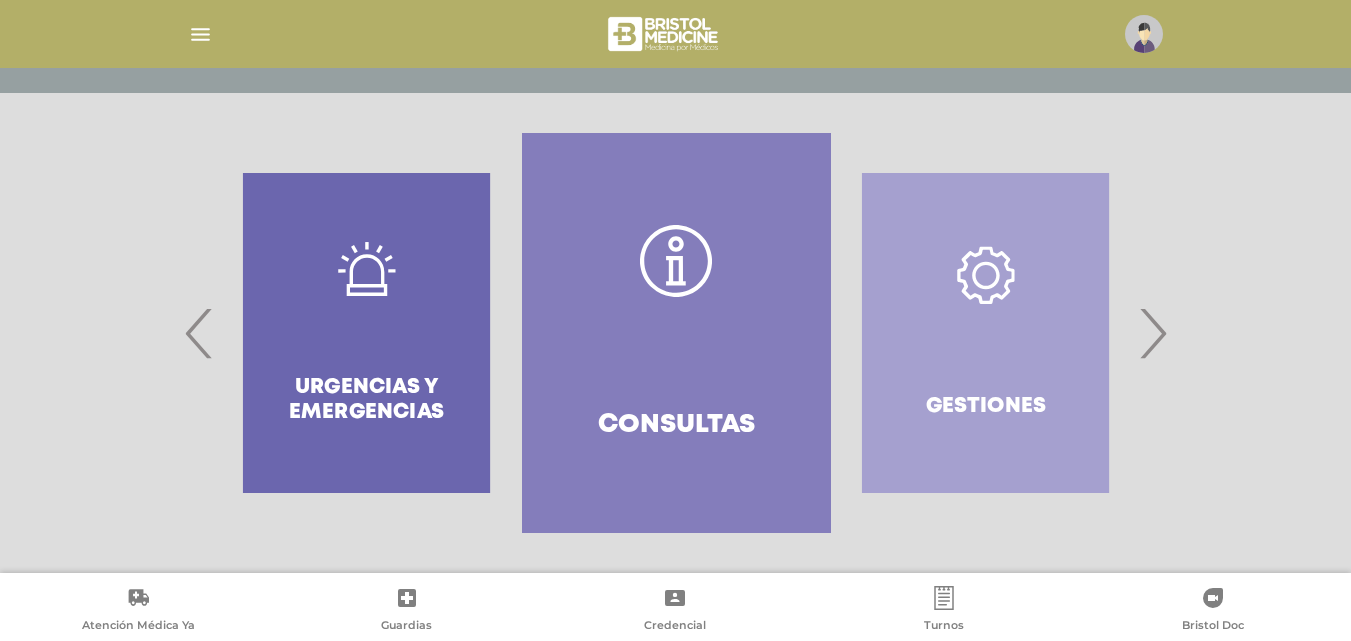 click on "›" at bounding box center [1152, 333] 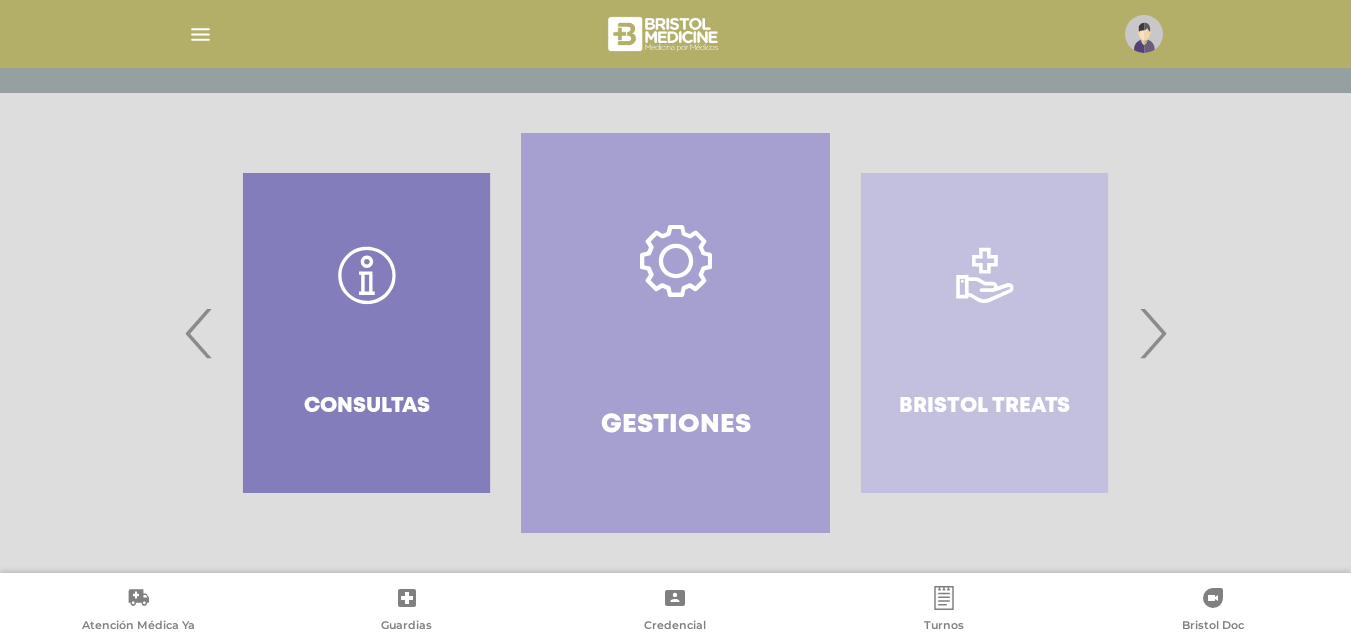 click on "›" at bounding box center (1152, 333) 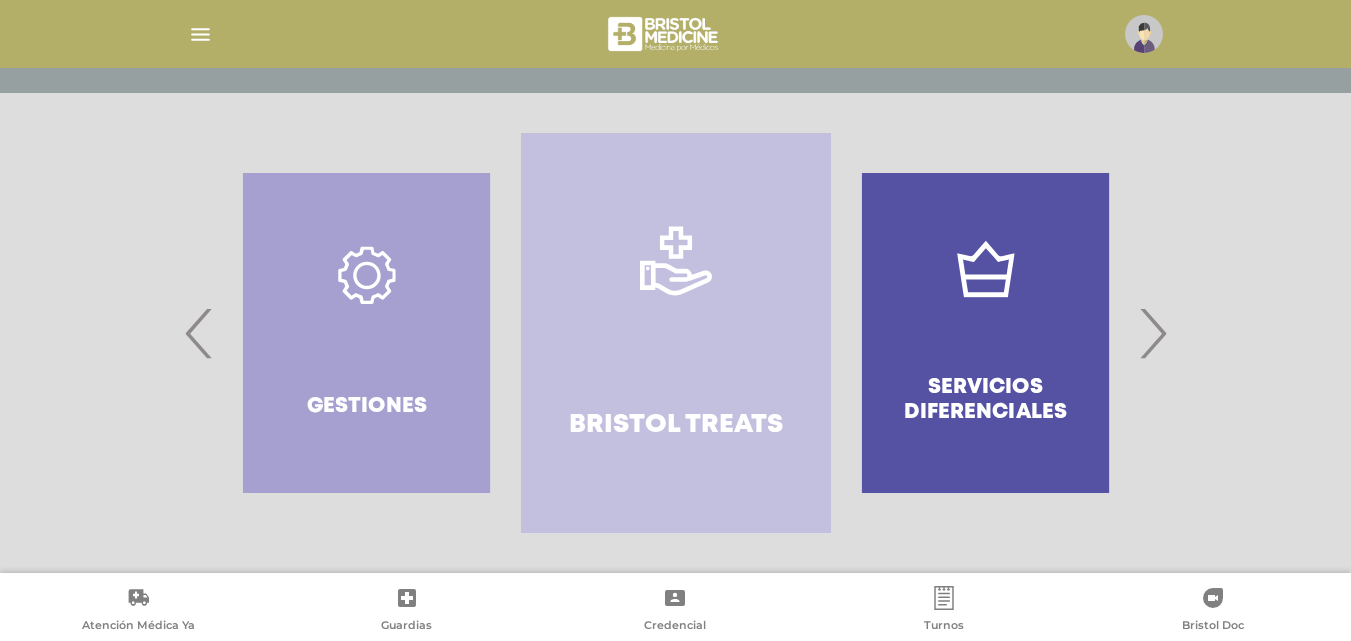 click on "›" at bounding box center (1152, 333) 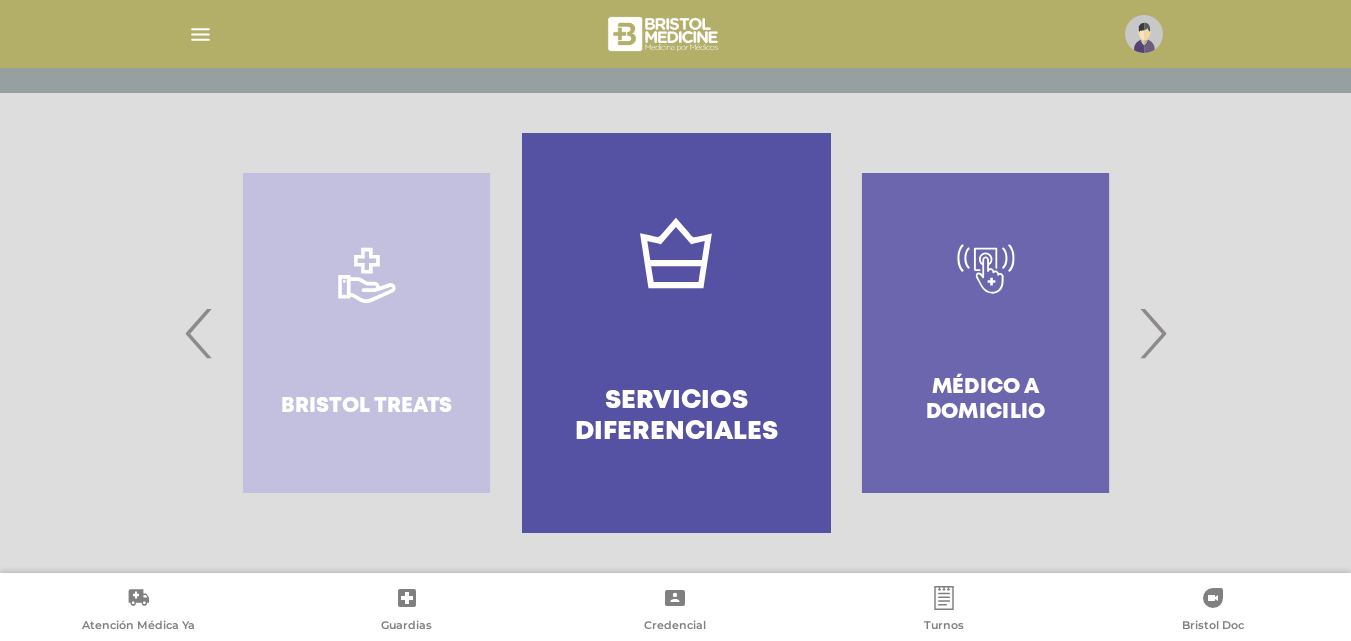click on "›" at bounding box center (1152, 333) 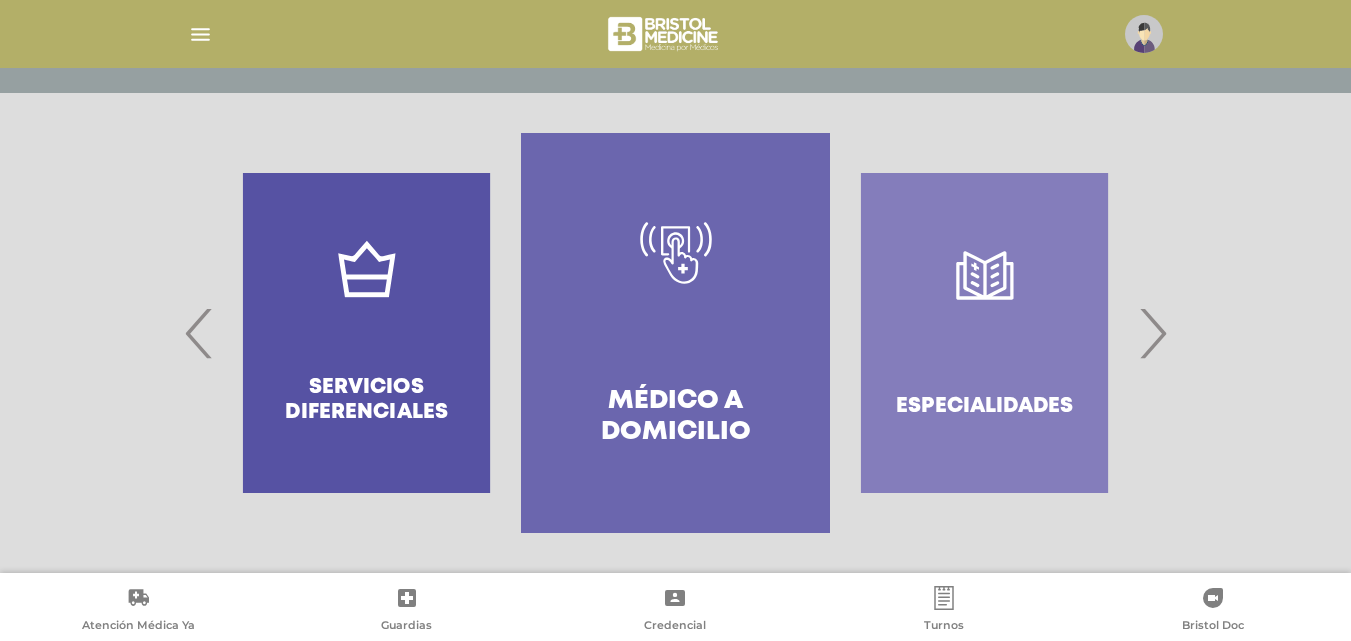 click on "›" at bounding box center [1152, 333] 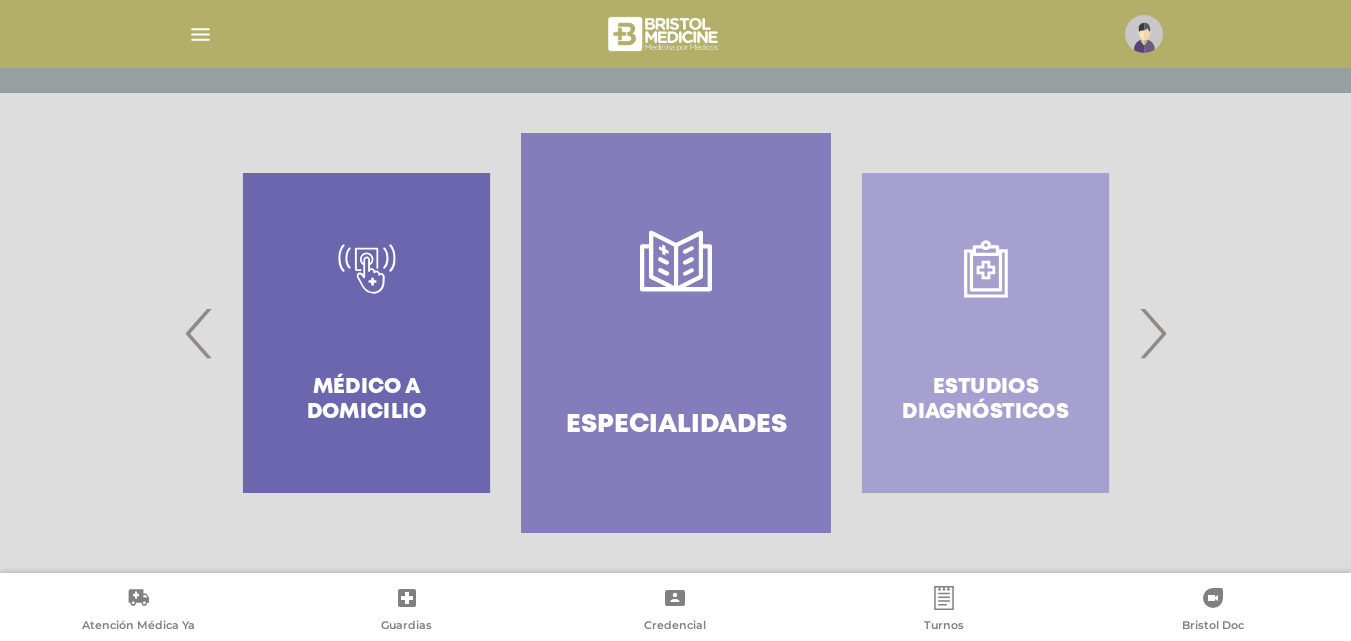 click on "›" at bounding box center [1152, 333] 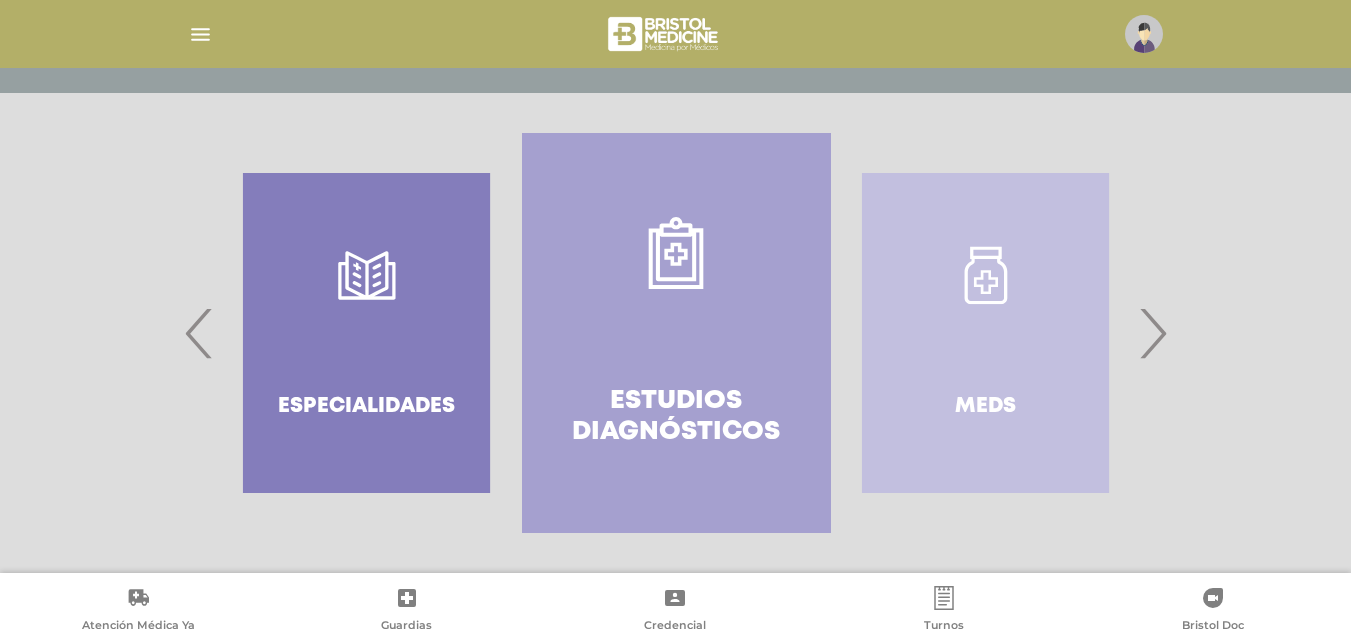 click on "›" at bounding box center (1152, 333) 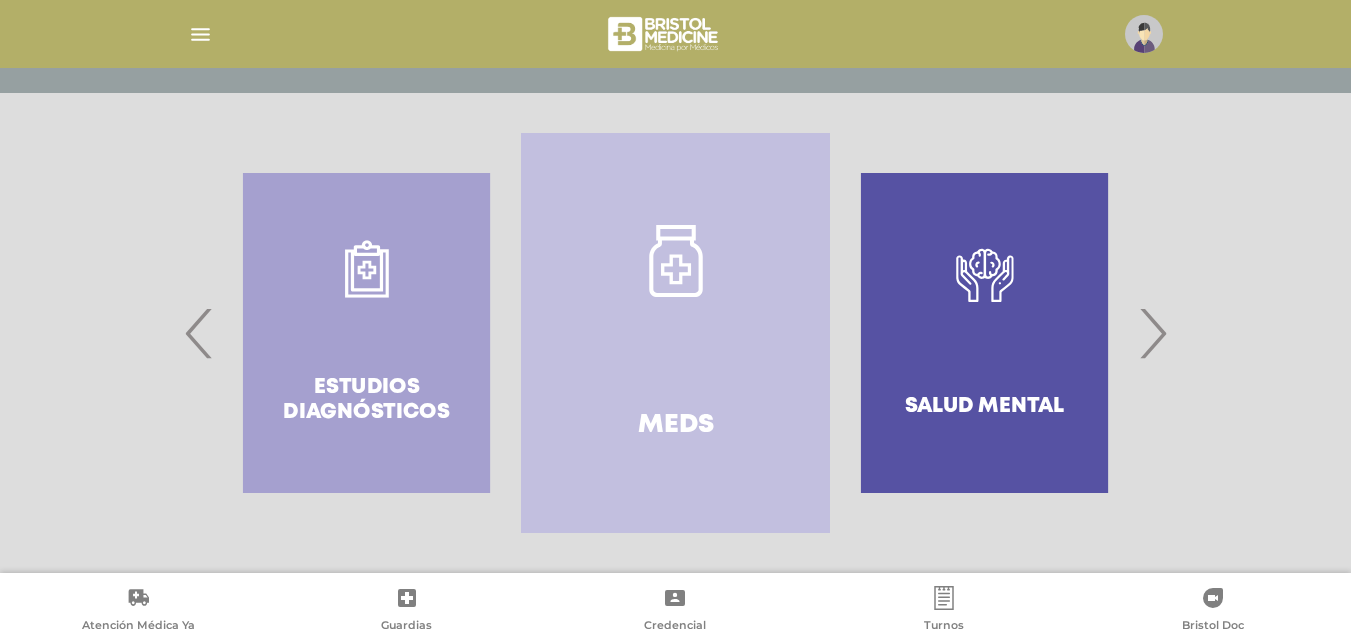 click on "›" at bounding box center [1152, 333] 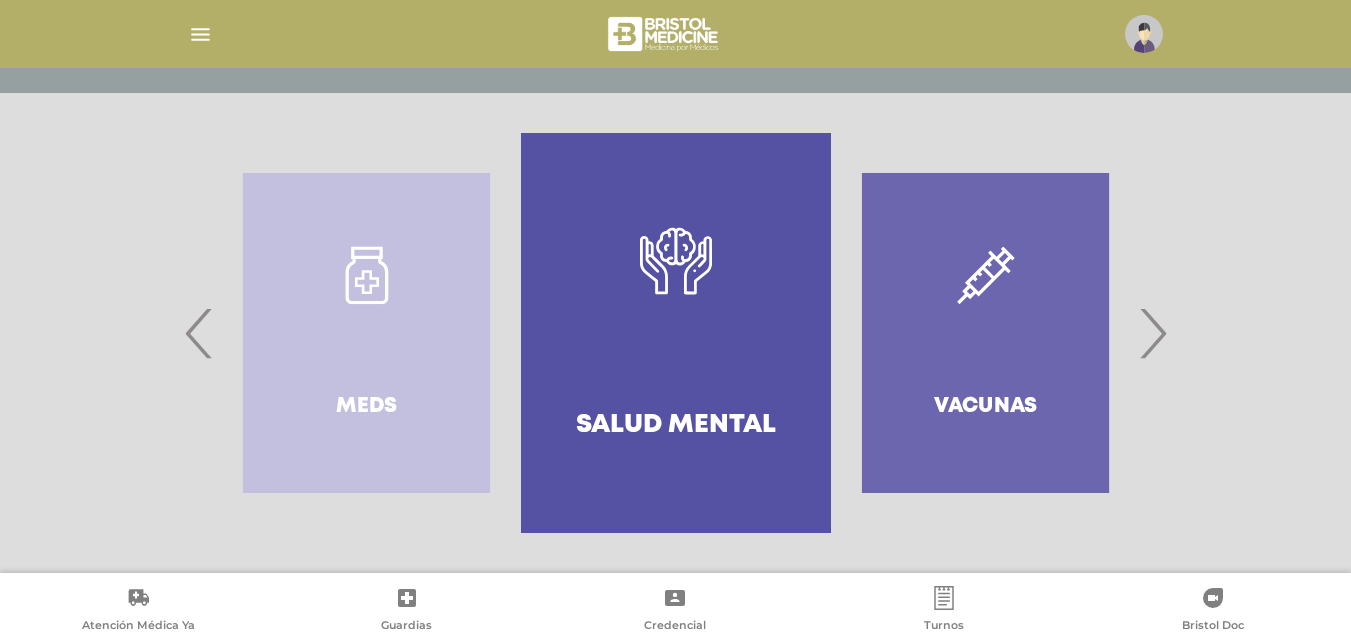 click on "›" at bounding box center [1152, 333] 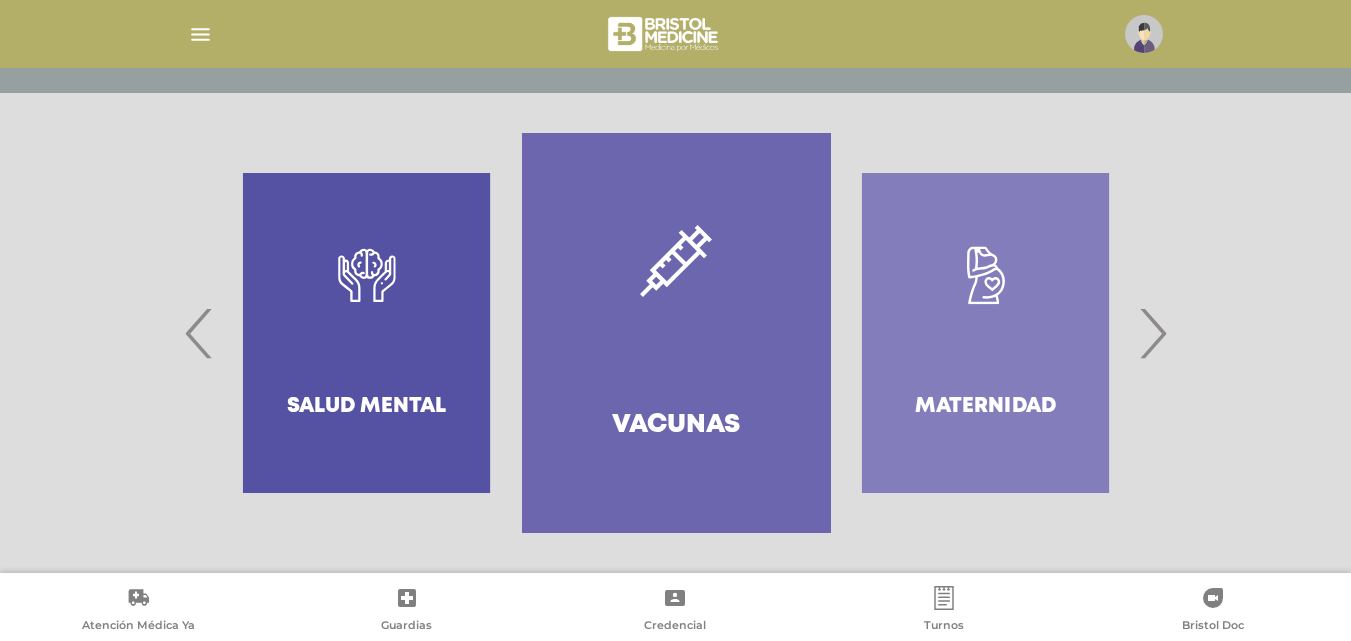 click on "›" at bounding box center [1152, 333] 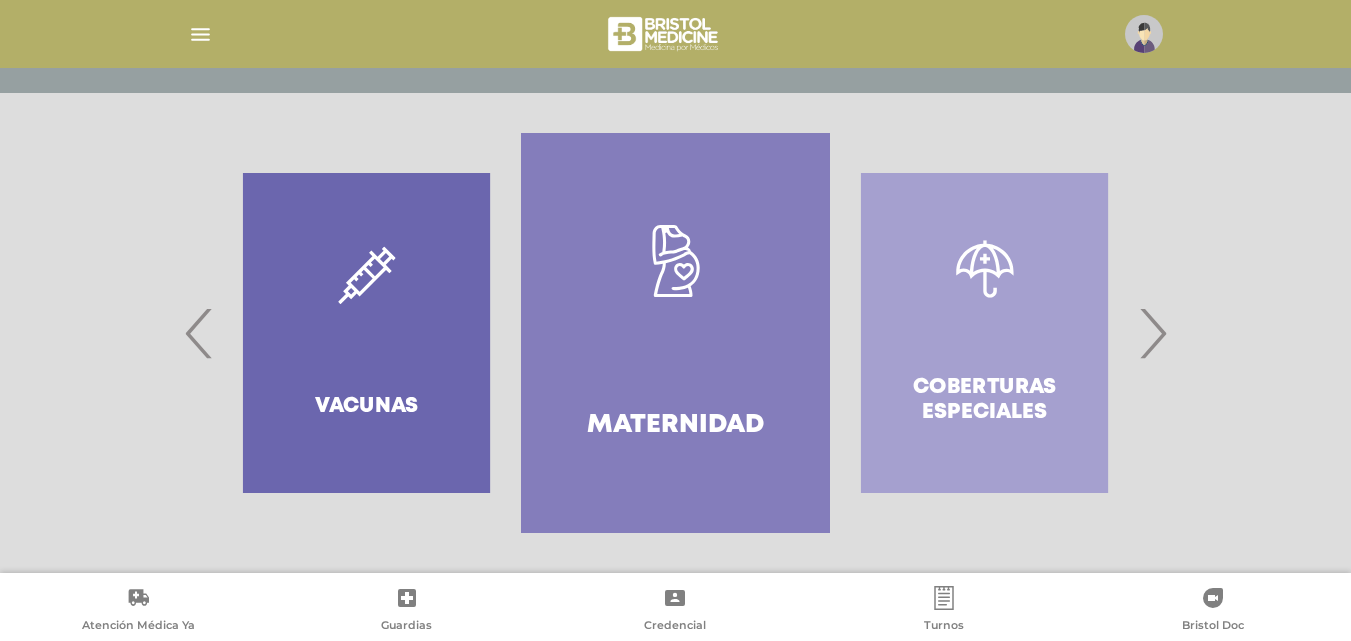 click on "›" at bounding box center [1152, 333] 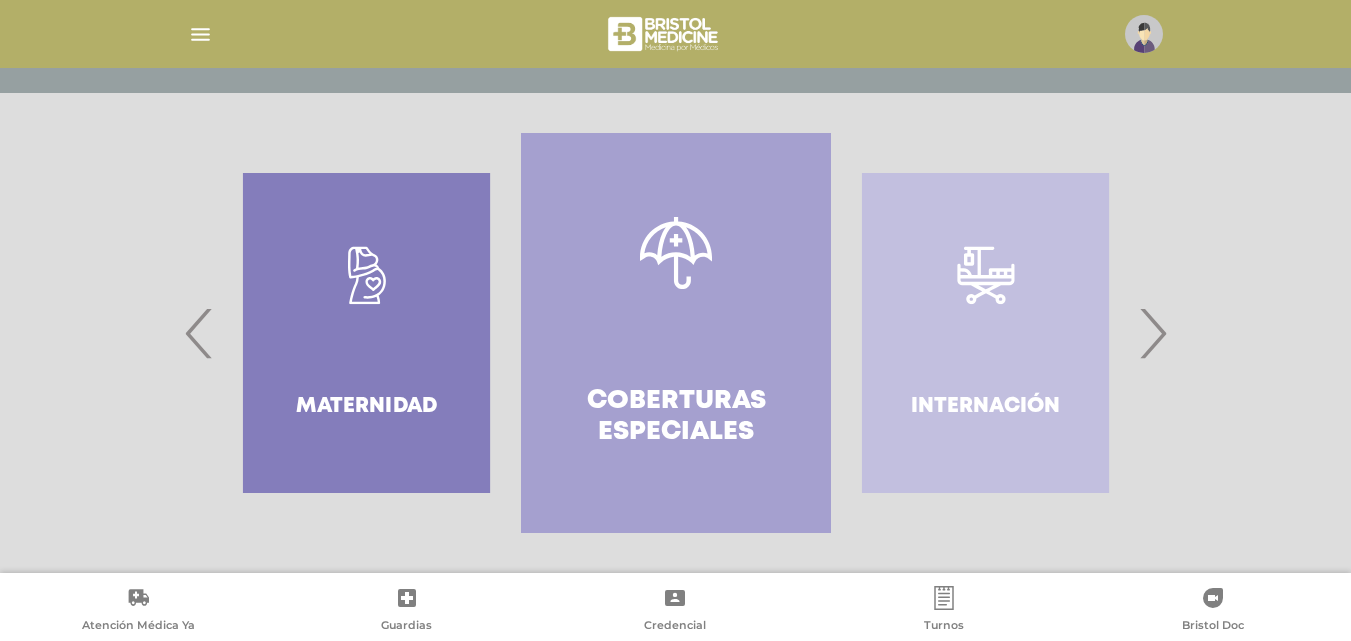 click on "›" at bounding box center (1152, 333) 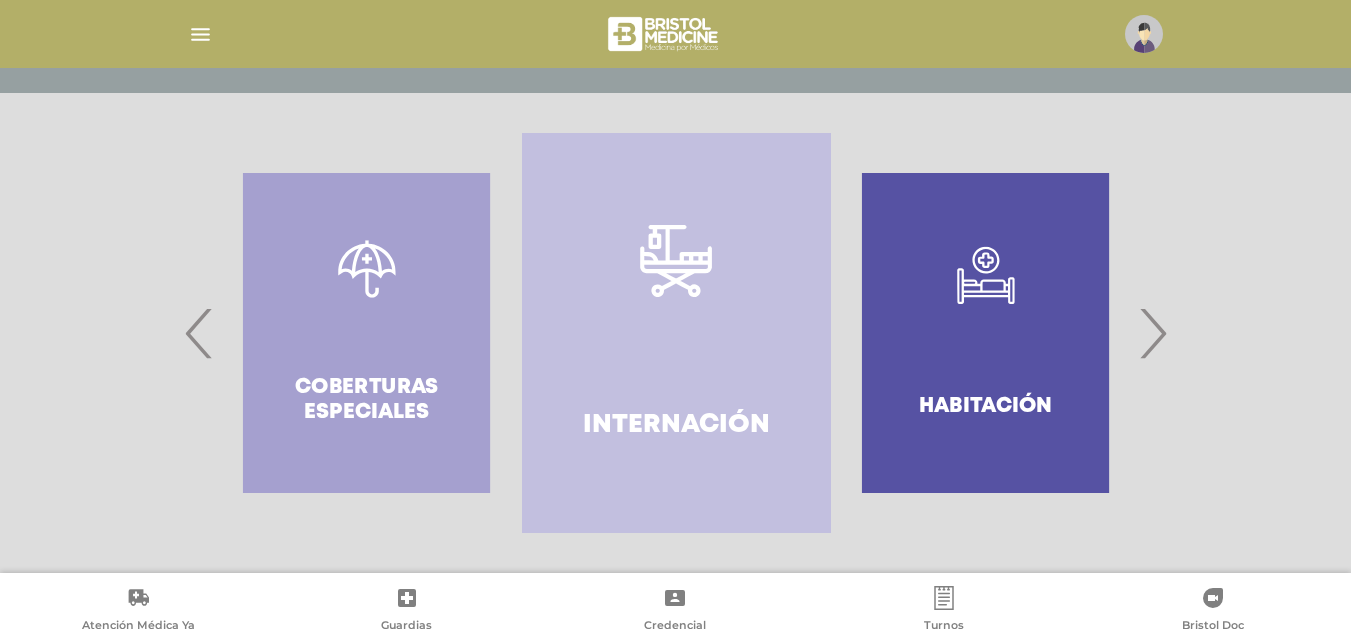 click on "Internación" at bounding box center [676, 425] 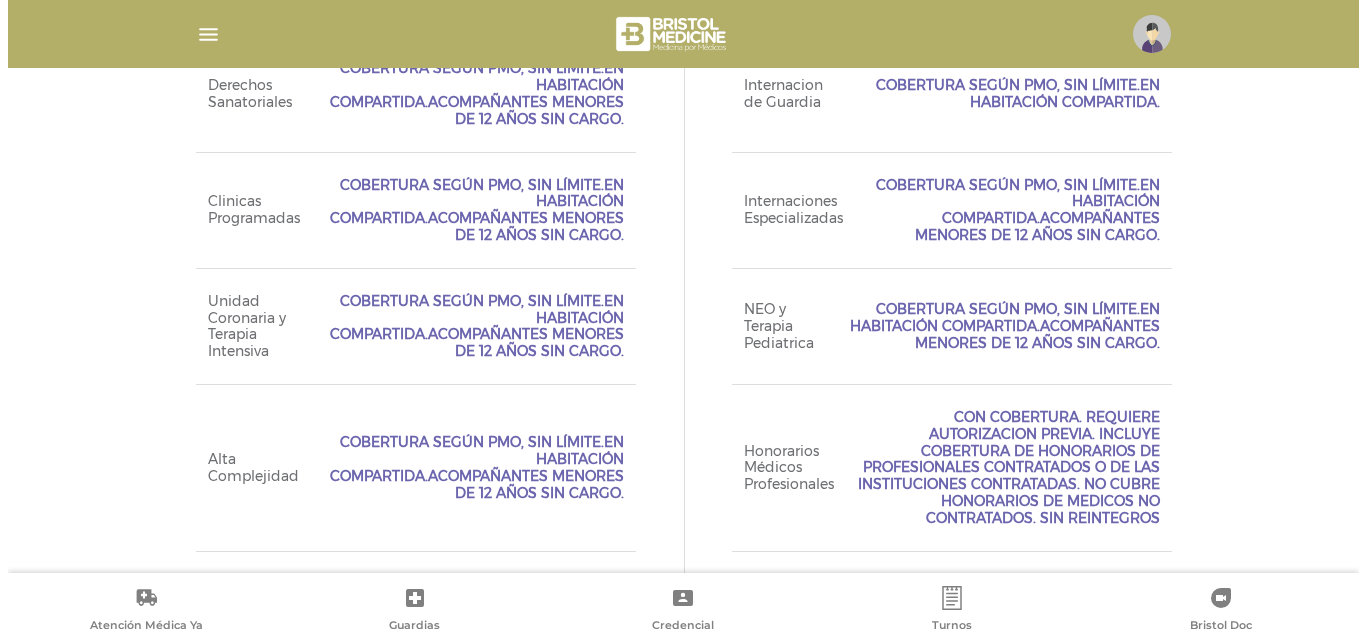 scroll, scrollTop: 974, scrollLeft: 0, axis: vertical 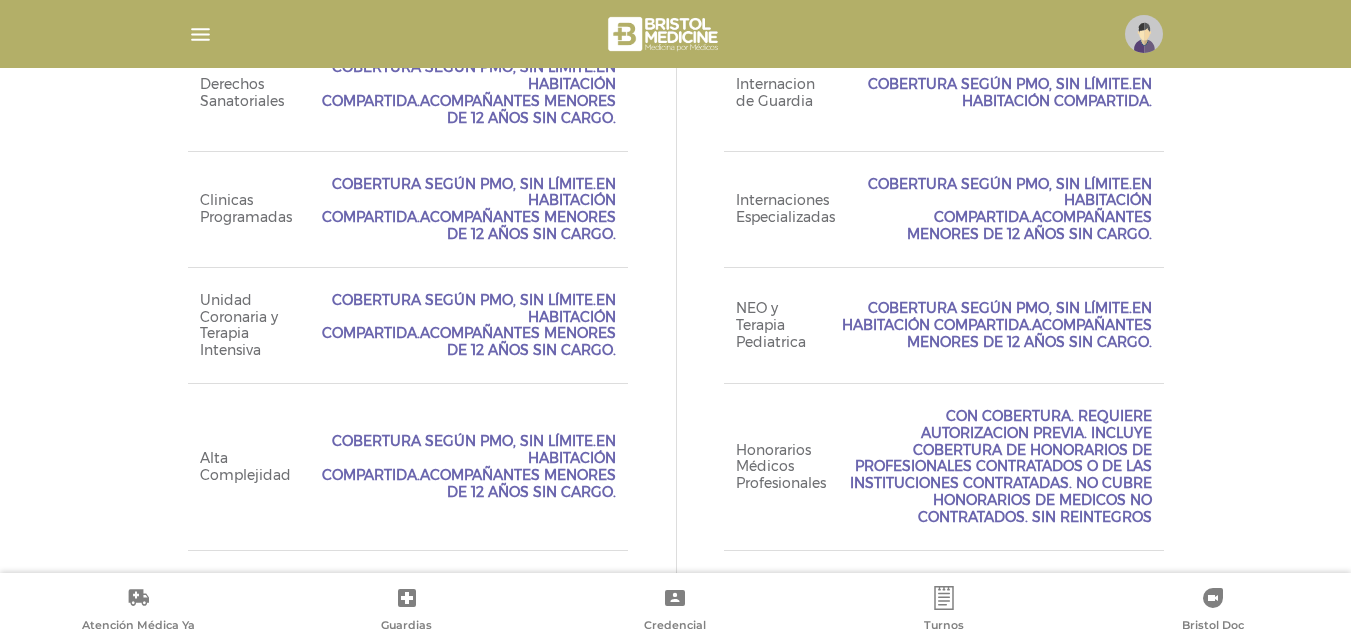 click at bounding box center [200, 34] 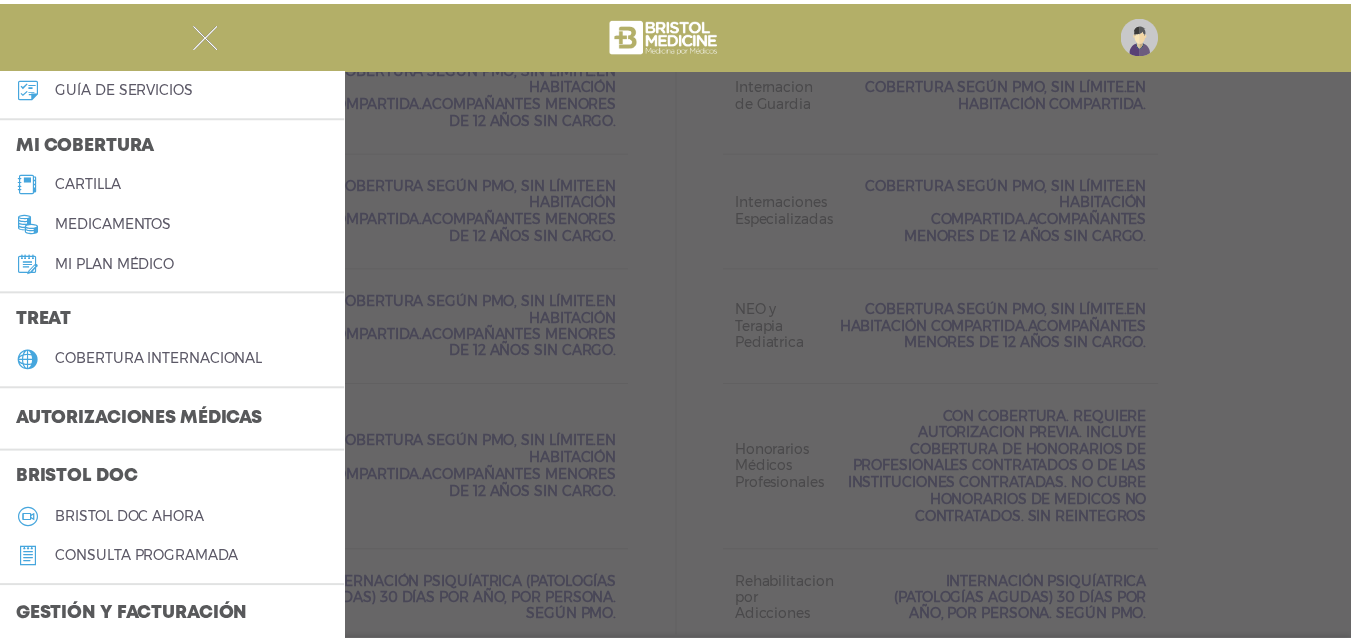 scroll, scrollTop: 100, scrollLeft: 0, axis: vertical 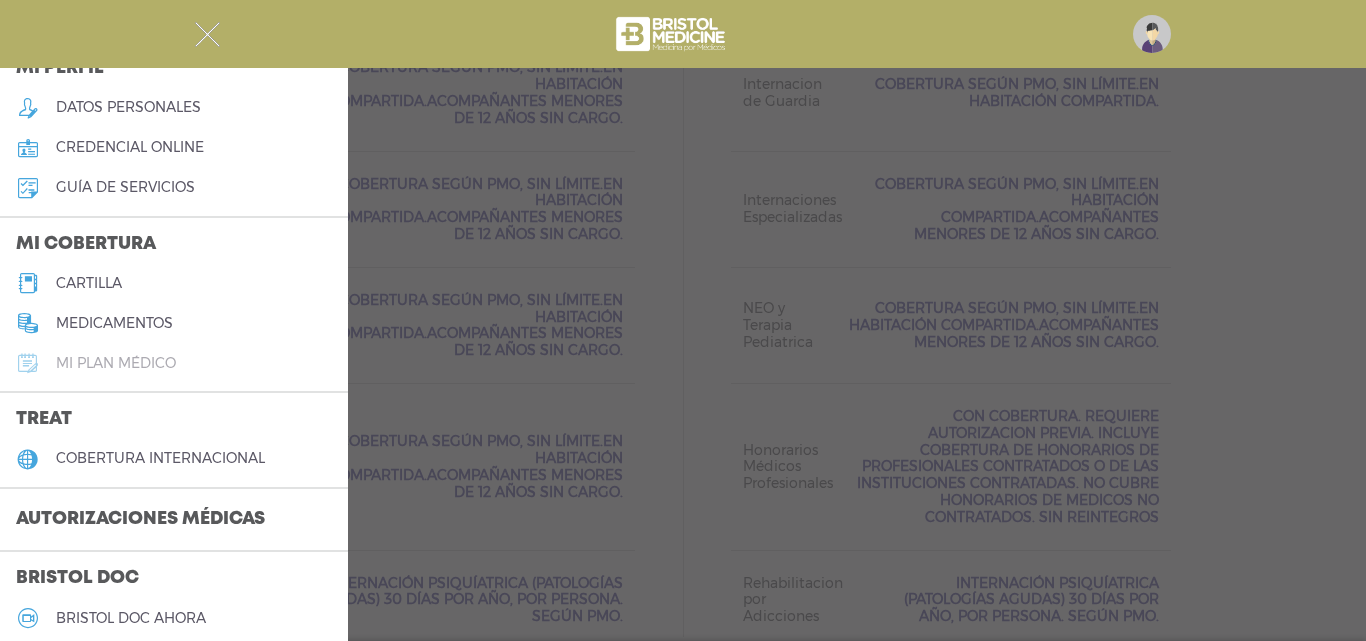 click on "Mi plan médico" at bounding box center [116, 363] 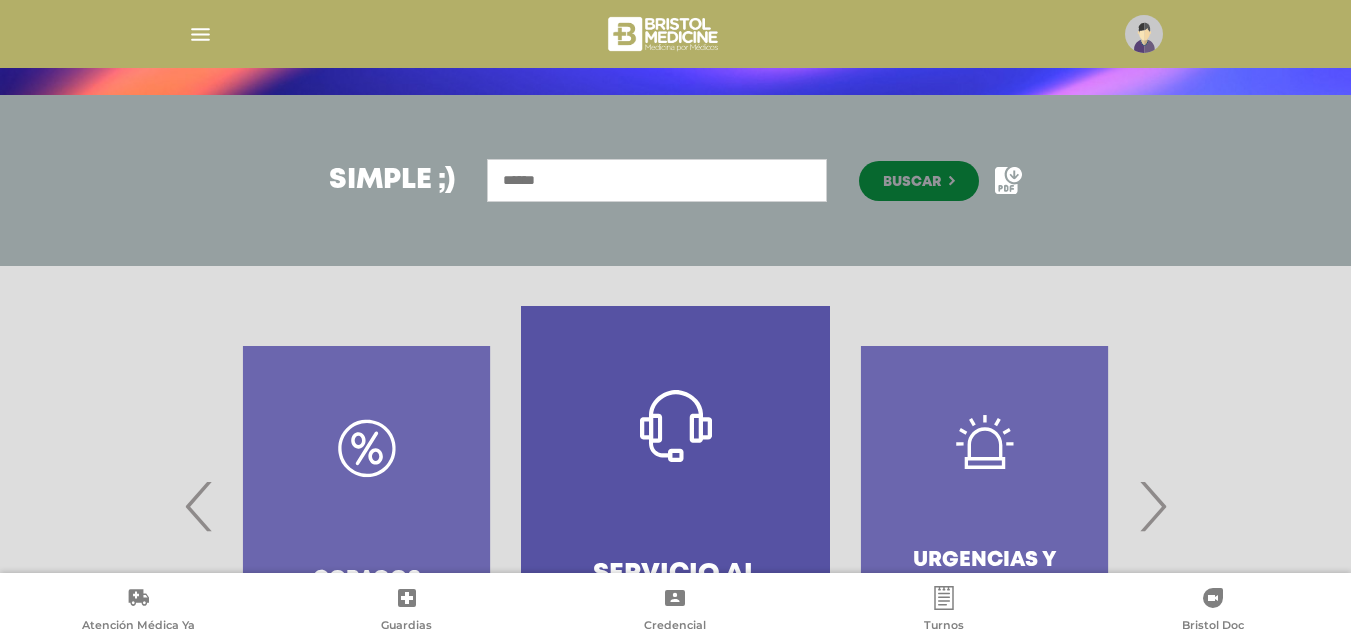 scroll, scrollTop: 386, scrollLeft: 0, axis: vertical 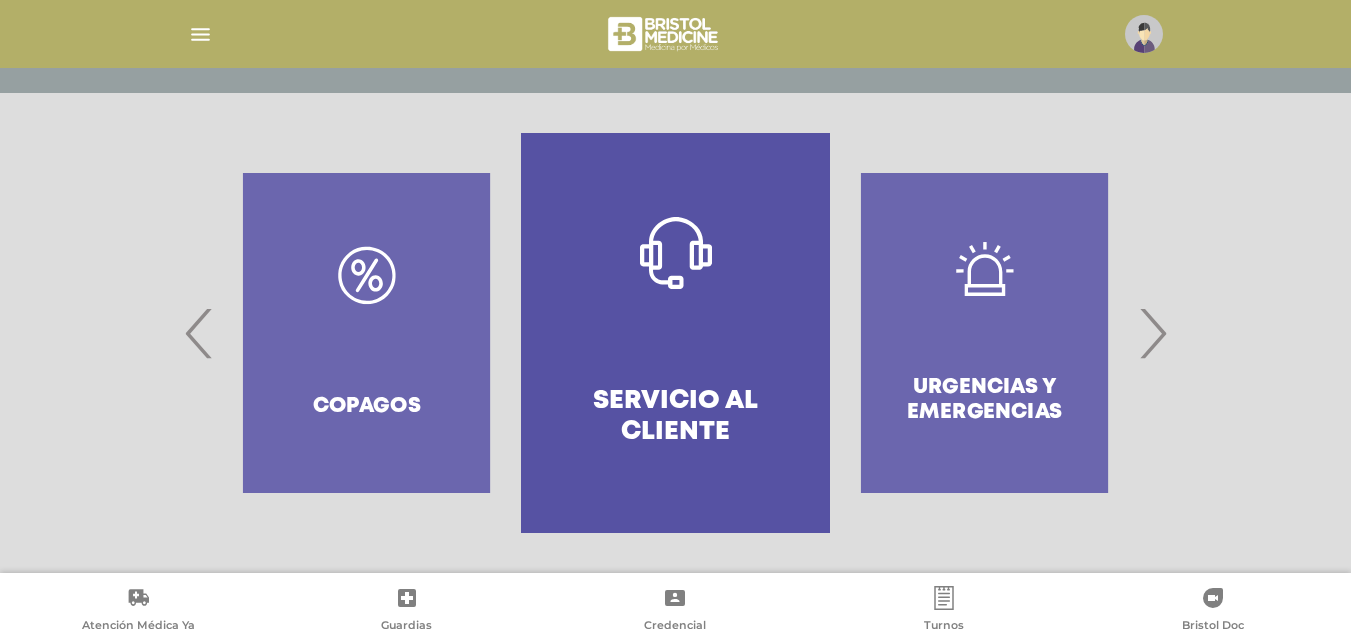 click on "›" at bounding box center [1152, 333] 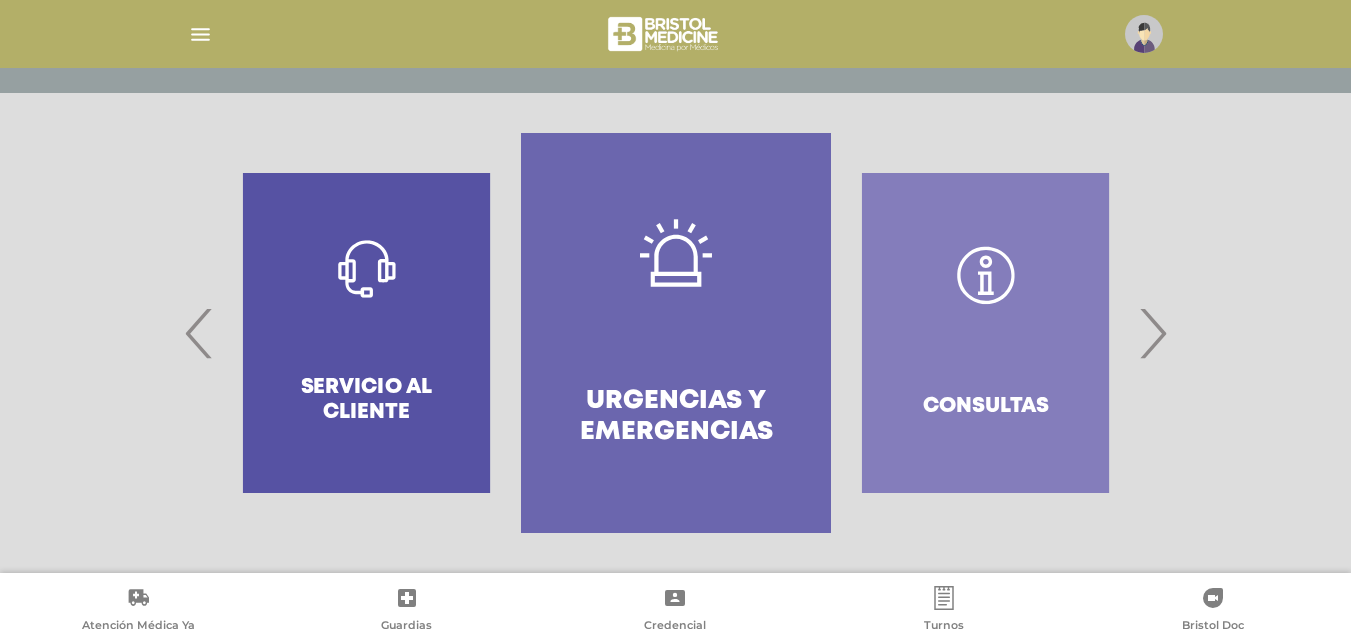 click on "›" at bounding box center (1152, 333) 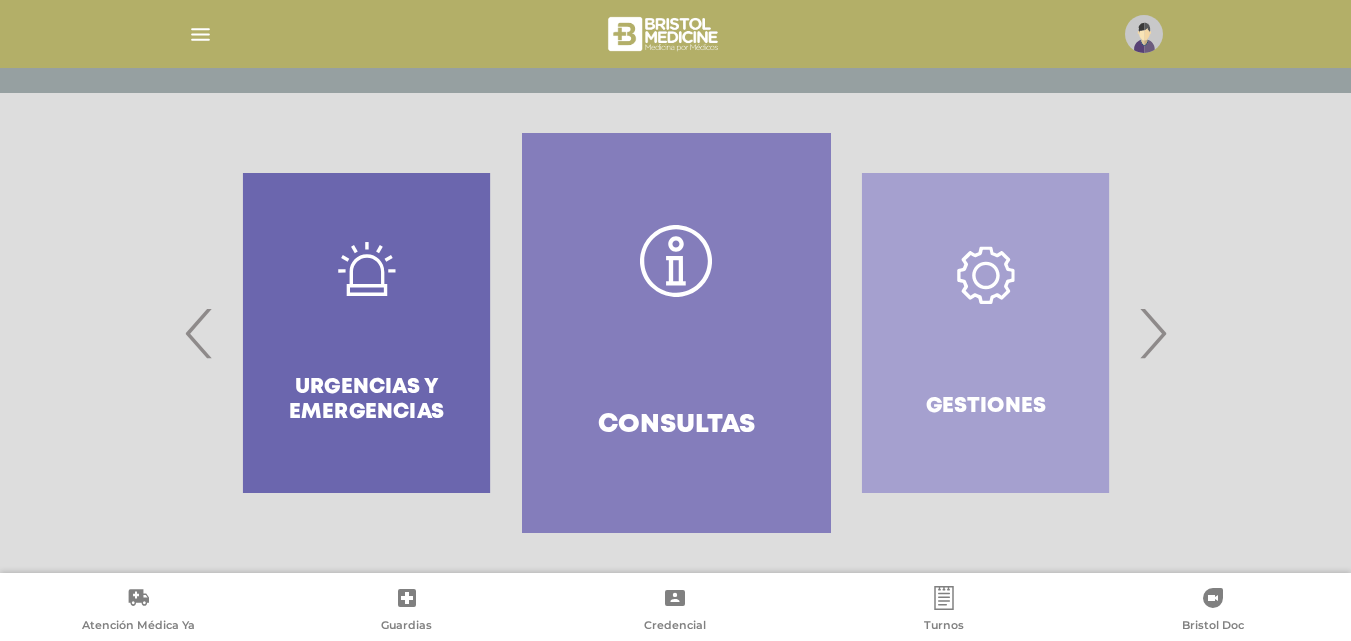 click on "›" at bounding box center [1152, 333] 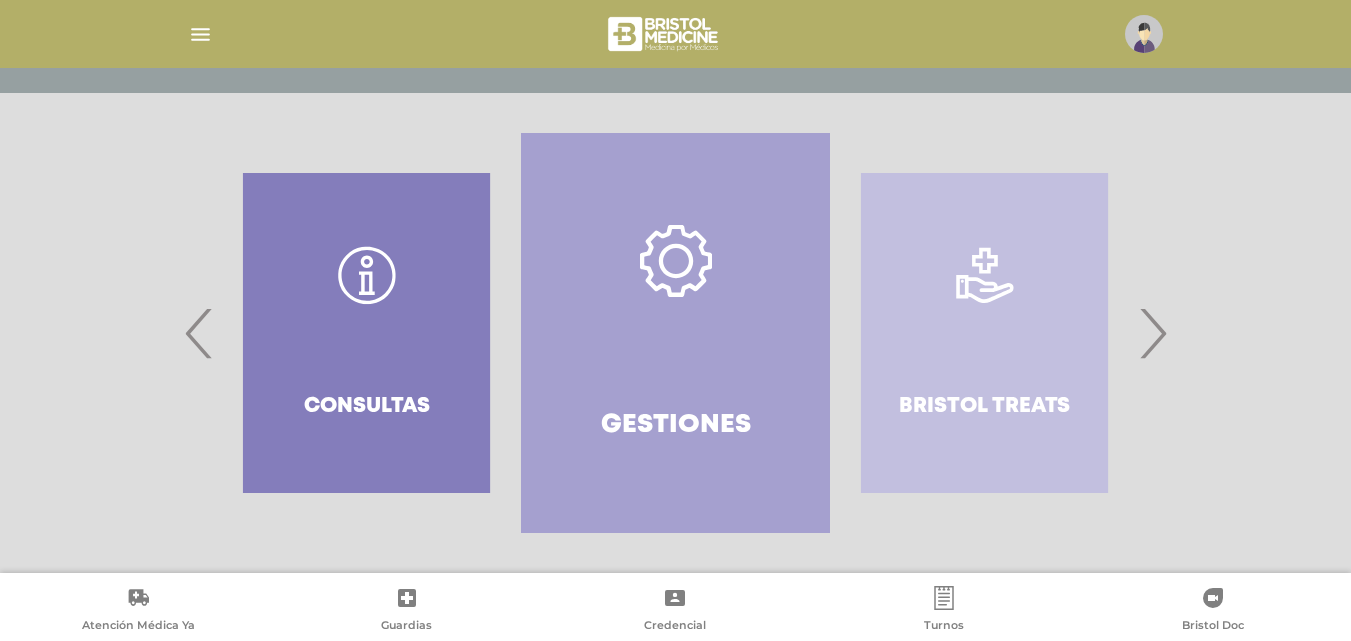 click on "›" at bounding box center (1152, 333) 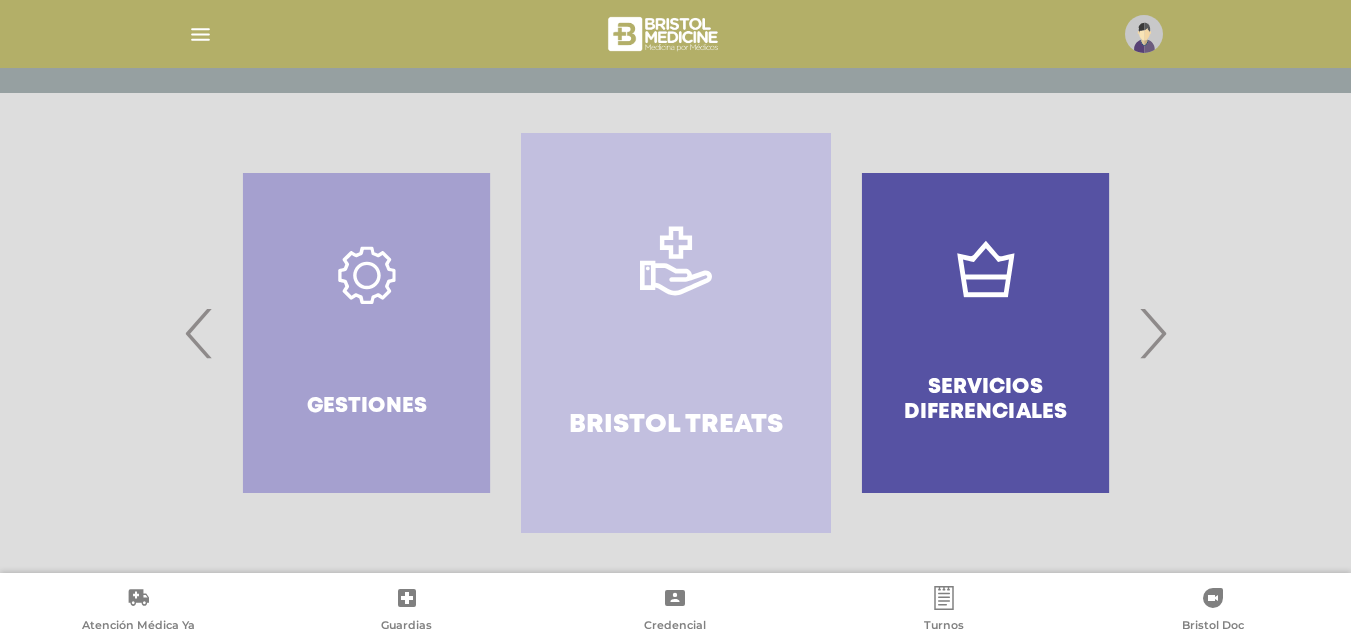 click on "›" at bounding box center (1152, 333) 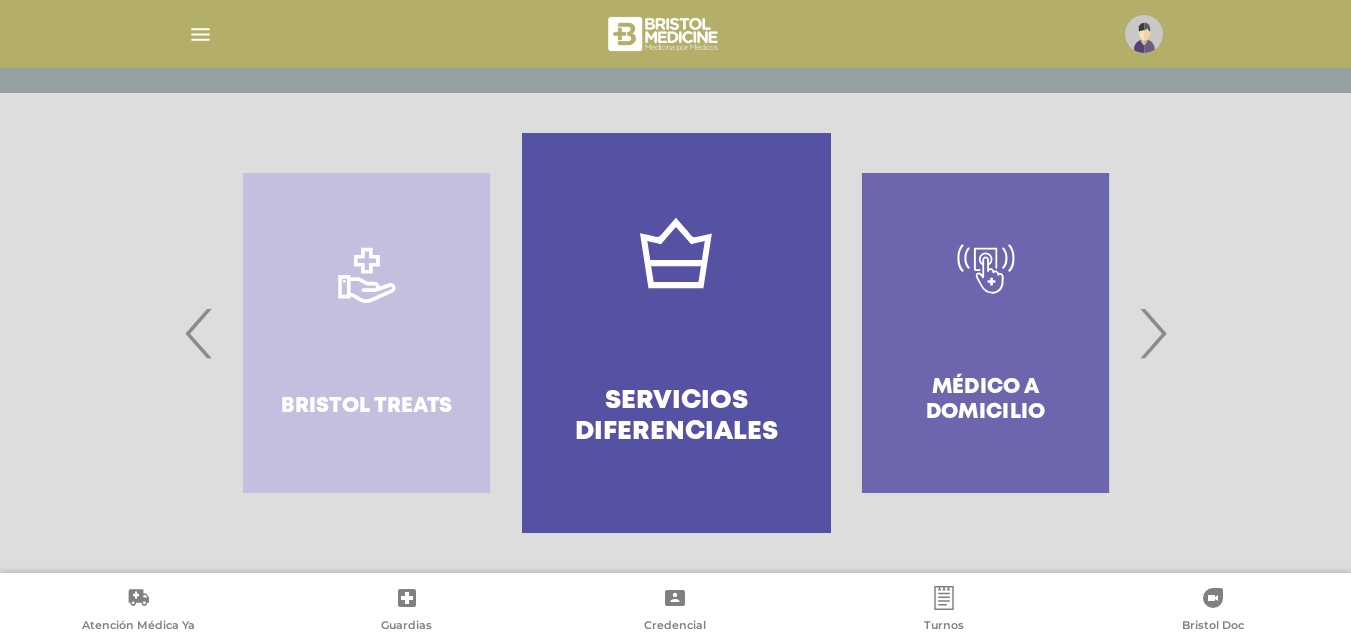 click on "›" at bounding box center (1152, 333) 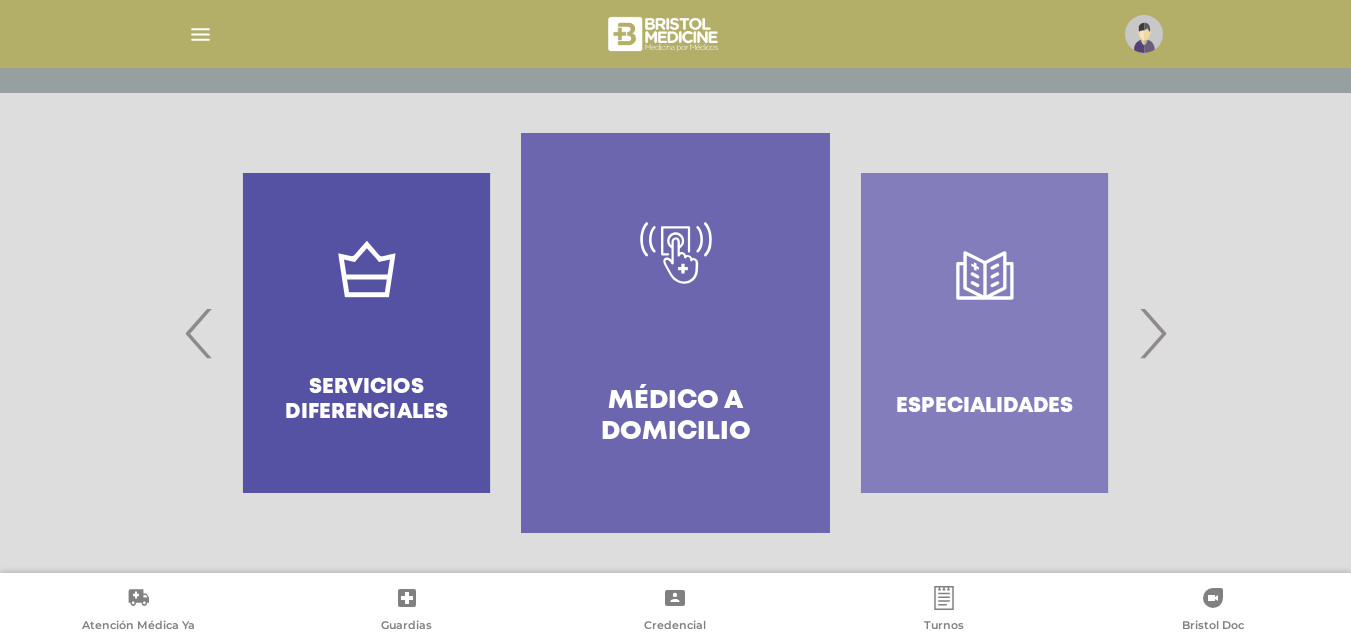 drag, startPoint x: 1160, startPoint y: 336, endPoint x: 1162, endPoint y: 348, distance: 12.165525 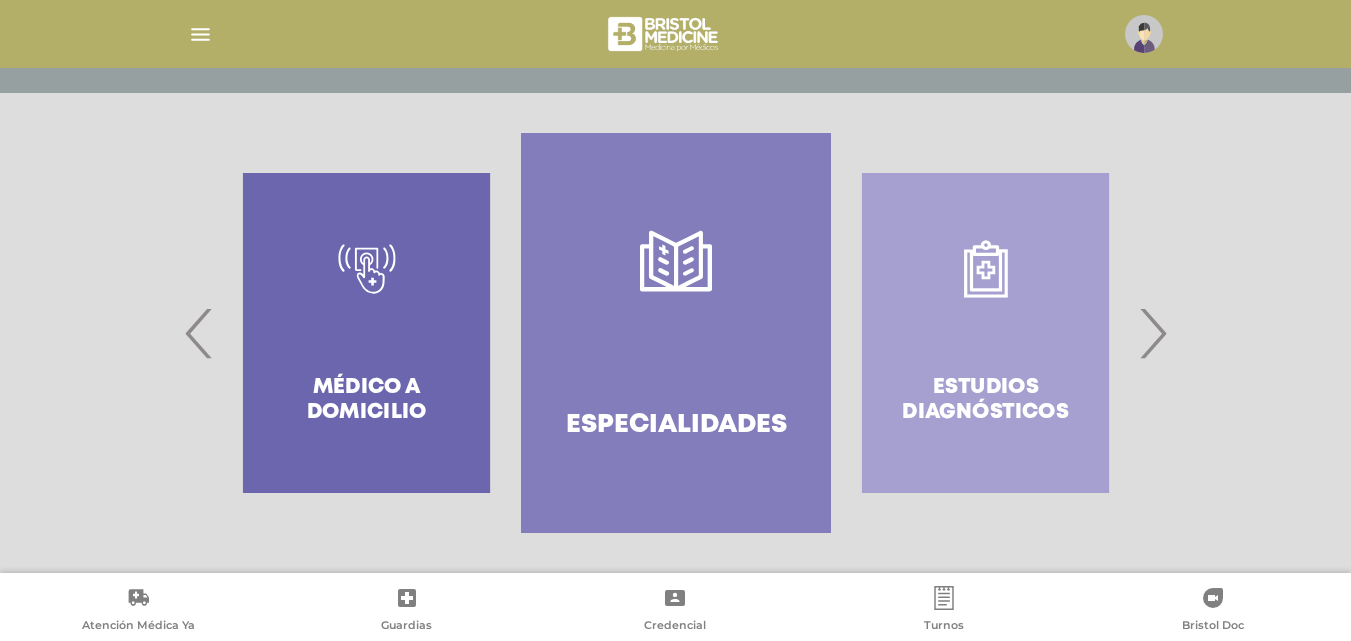 click on "›" at bounding box center [1152, 333] 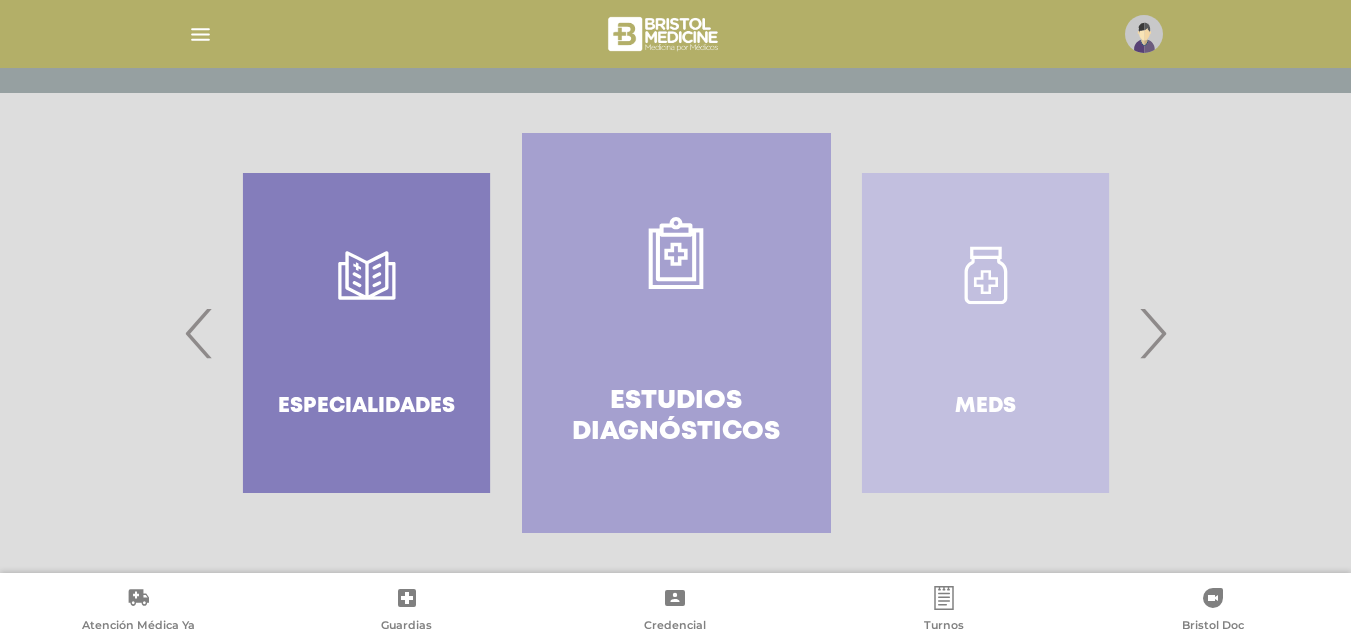 click on "›" at bounding box center [1152, 333] 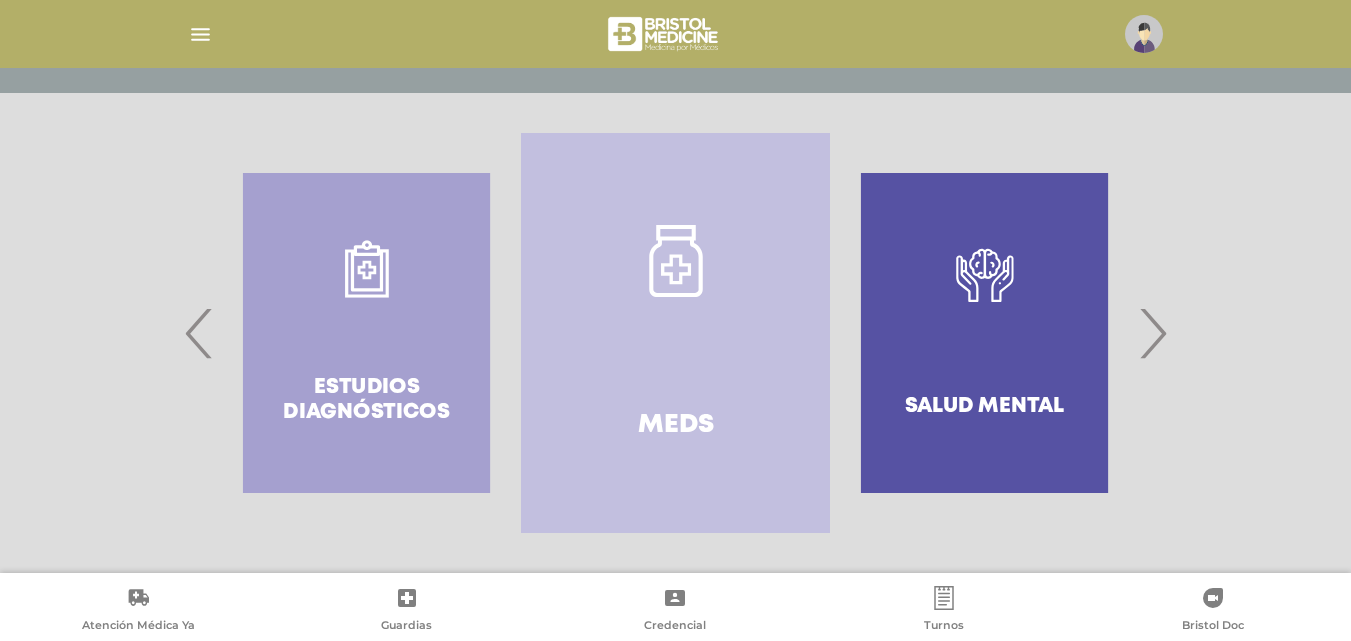 click on "›" at bounding box center [1152, 333] 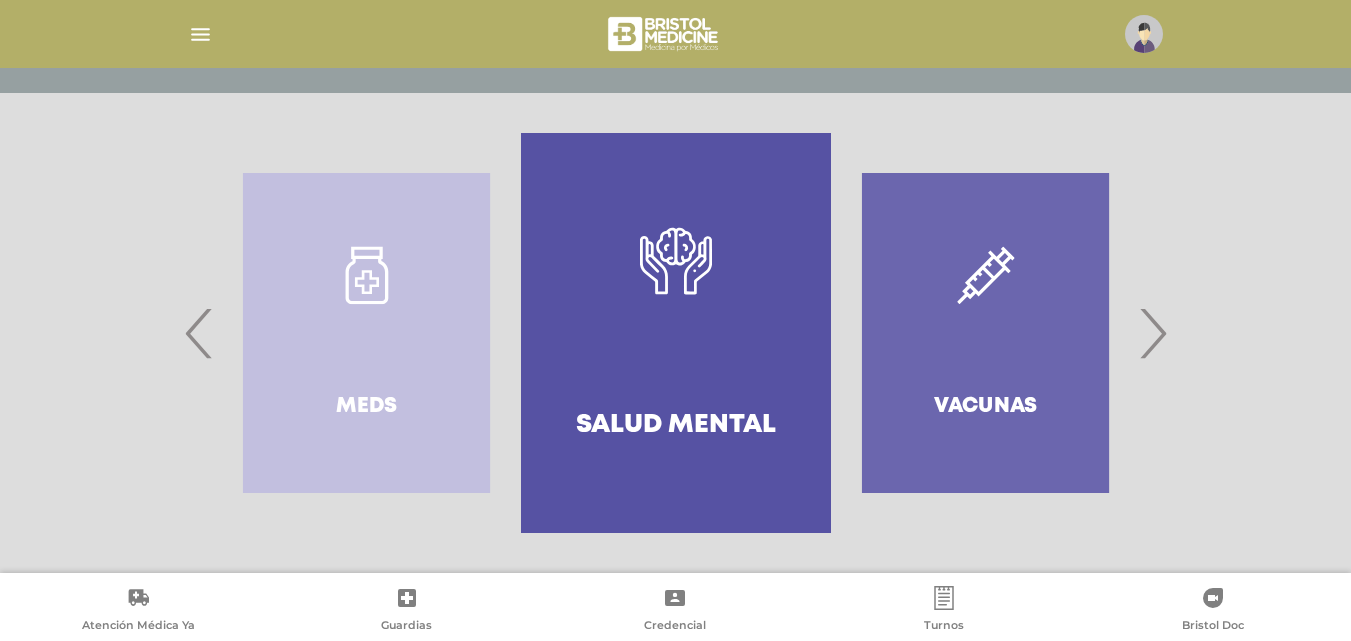 click on "›" at bounding box center [1152, 333] 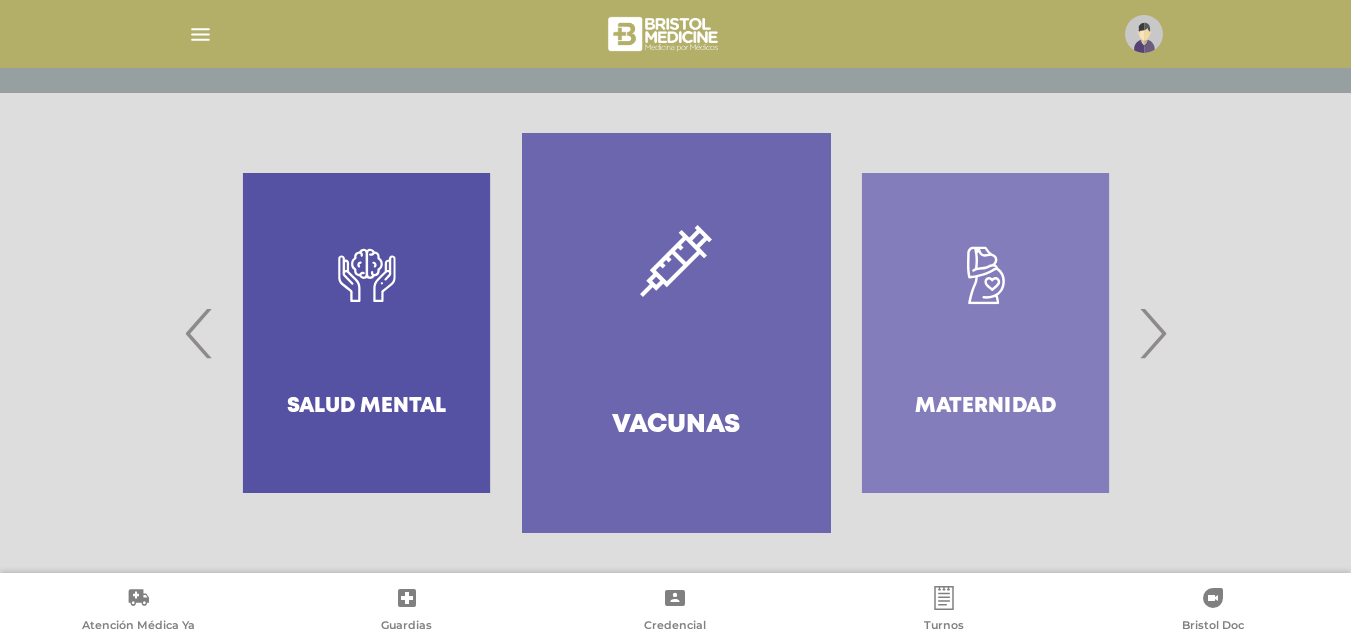 click on "›" at bounding box center (1152, 333) 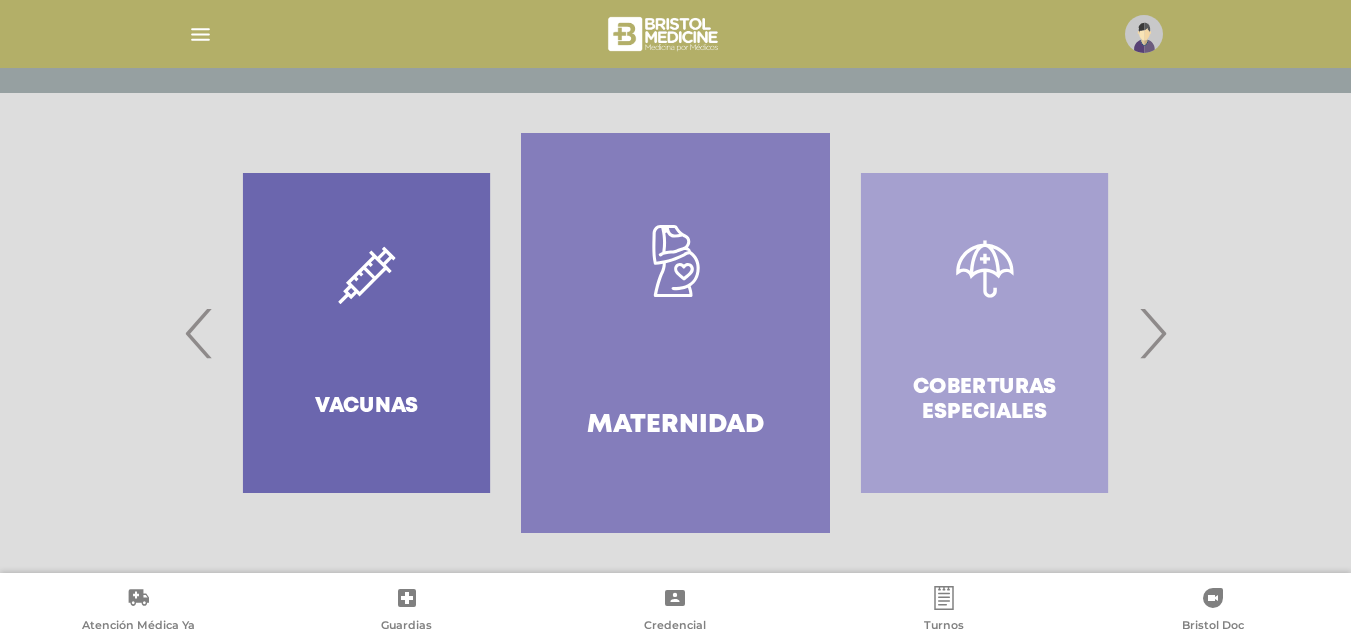 drag, startPoint x: 1149, startPoint y: 330, endPoint x: 1093, endPoint y: 332, distance: 56.0357 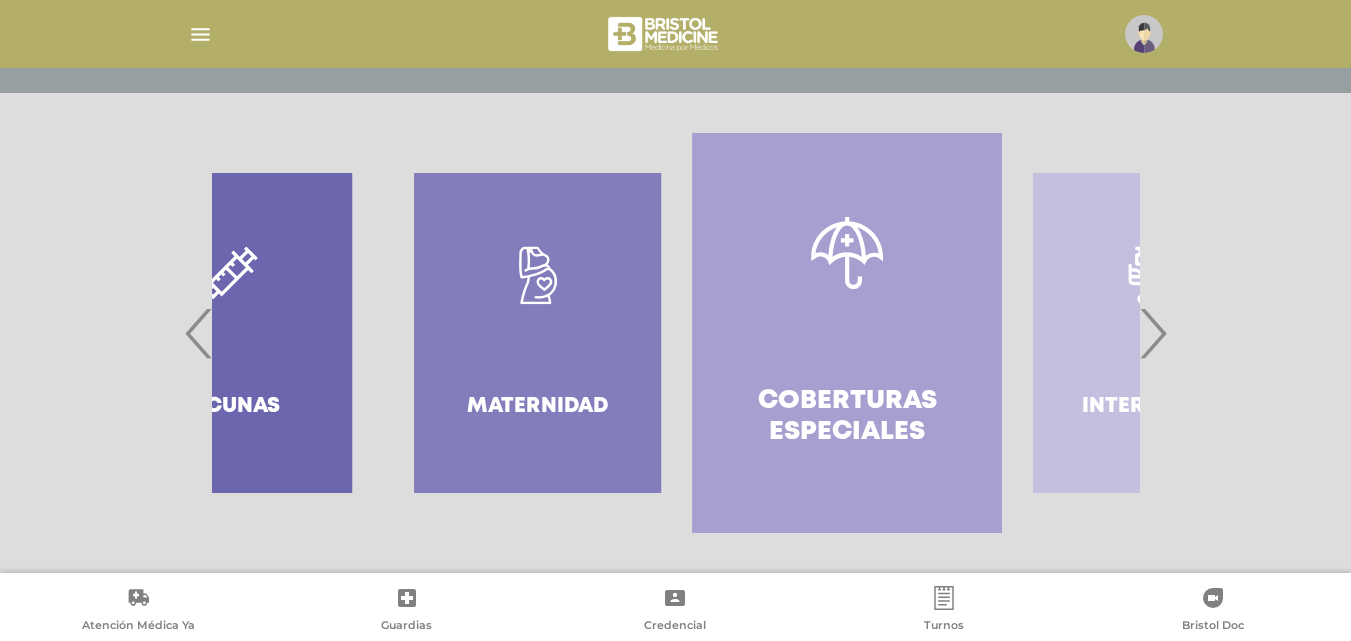 click on "Internación" at bounding box center [1156, 333] 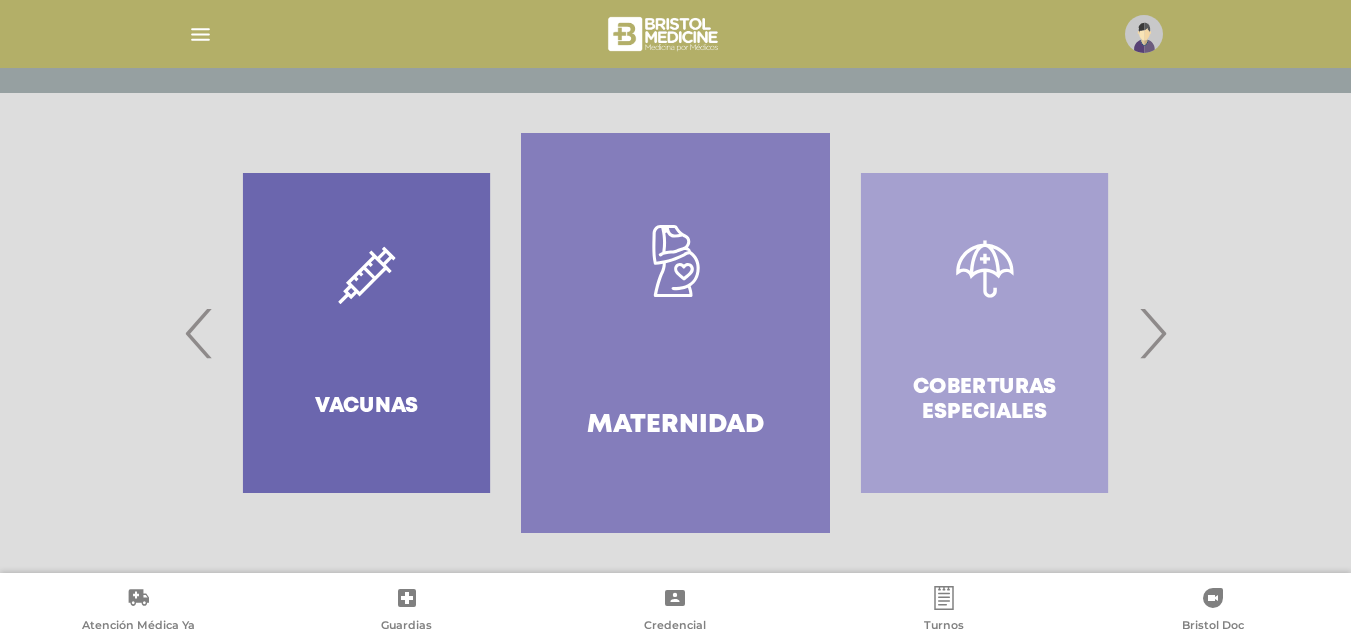 click on "›" at bounding box center (1152, 333) 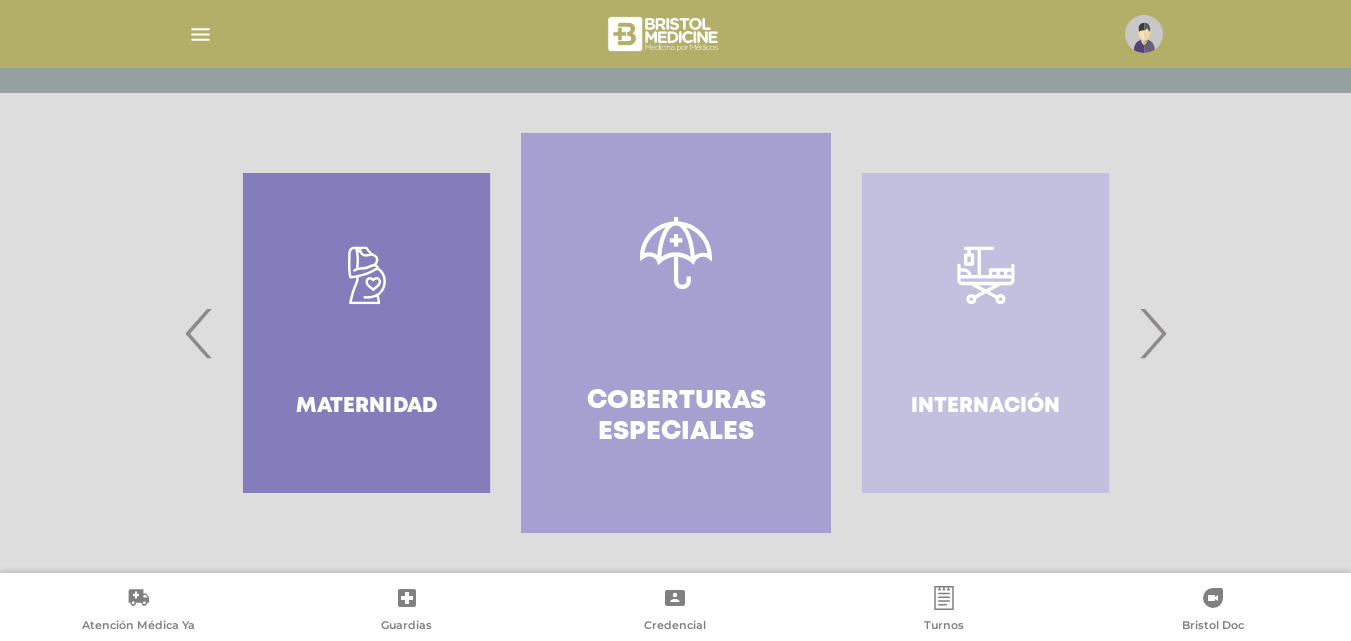 click on "›" at bounding box center [1152, 333] 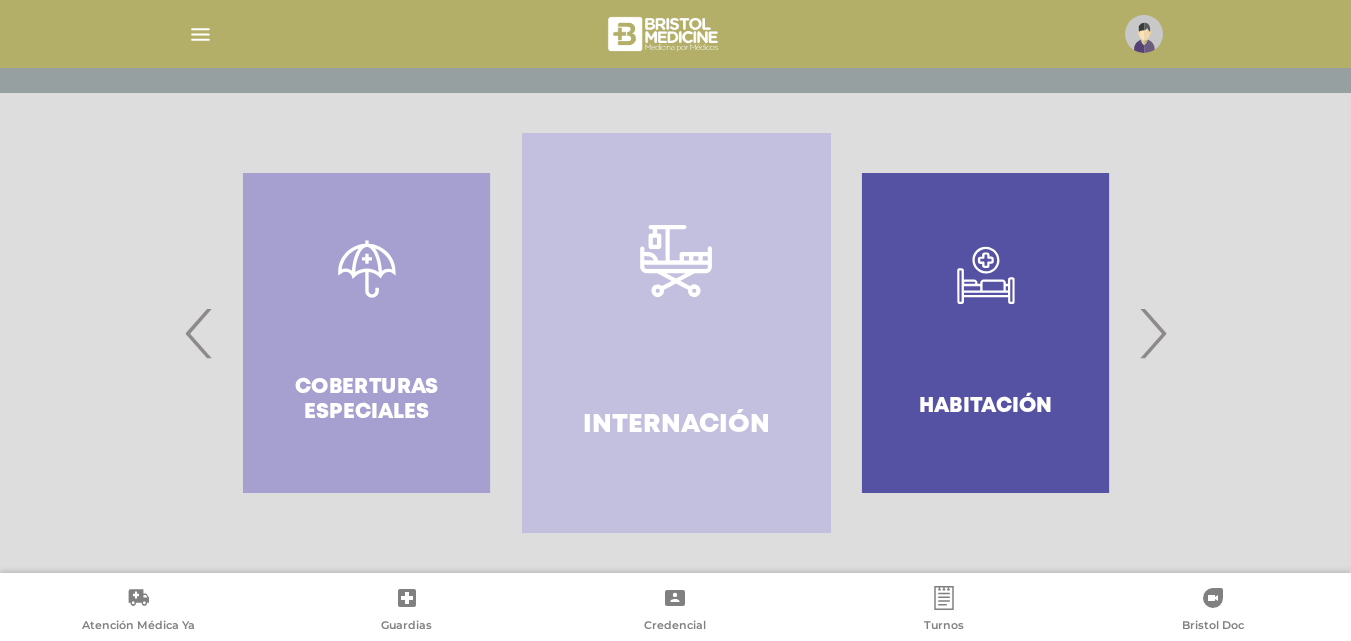 click on "›" at bounding box center [1152, 333] 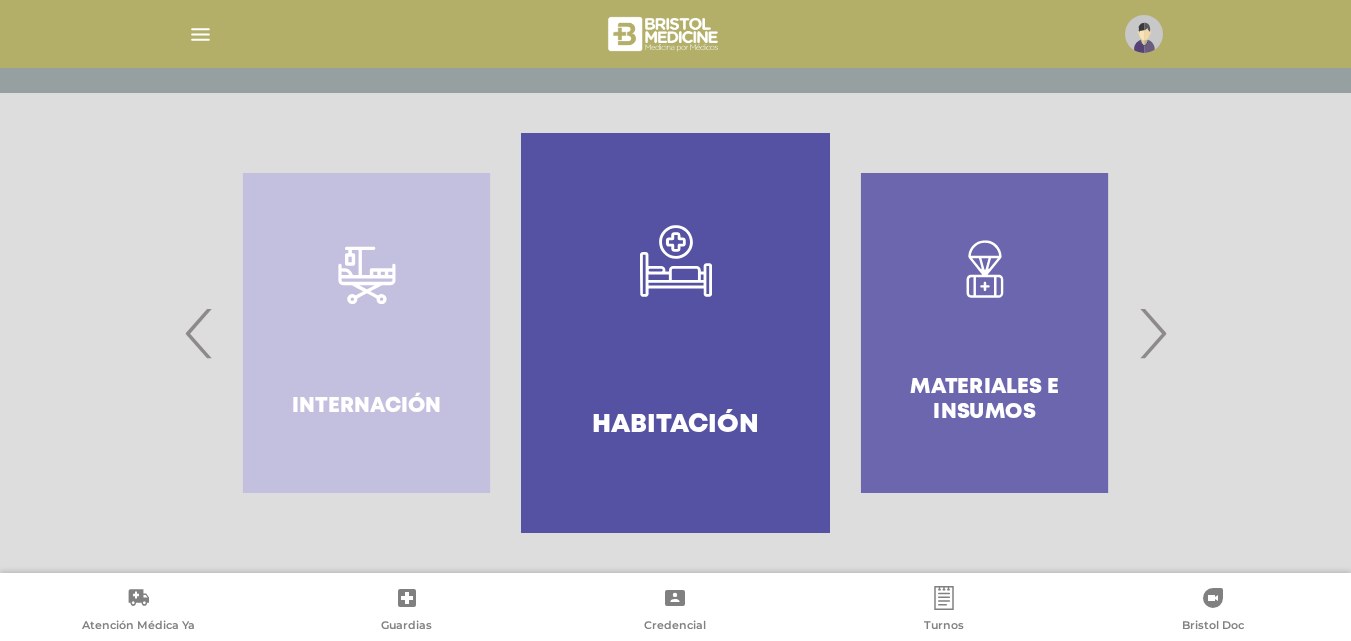 click on "›" at bounding box center [1152, 333] 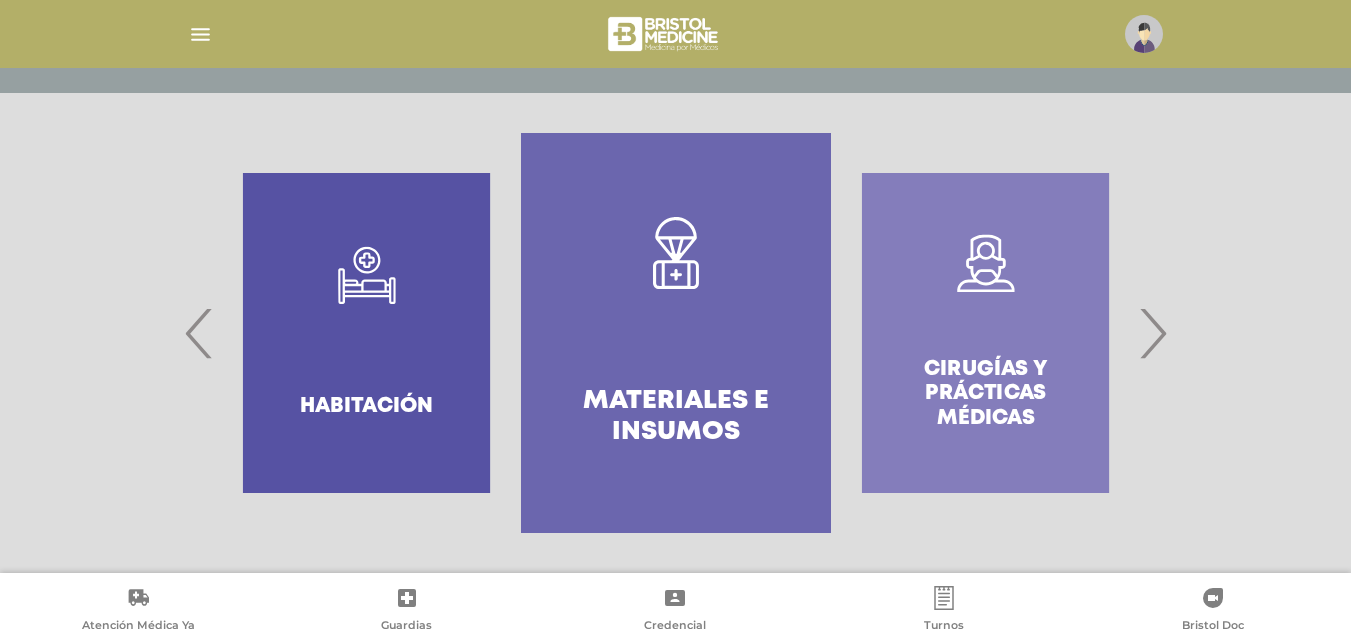 click on "›" at bounding box center (1152, 333) 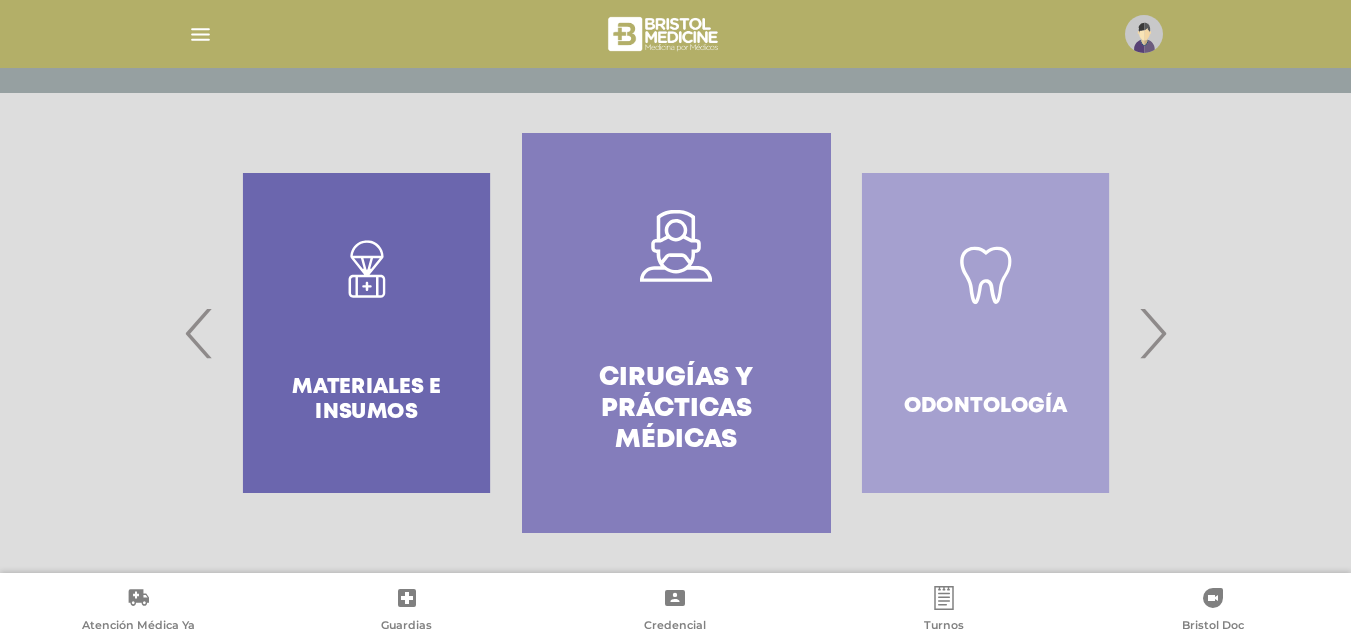 click on "›" at bounding box center (1152, 333) 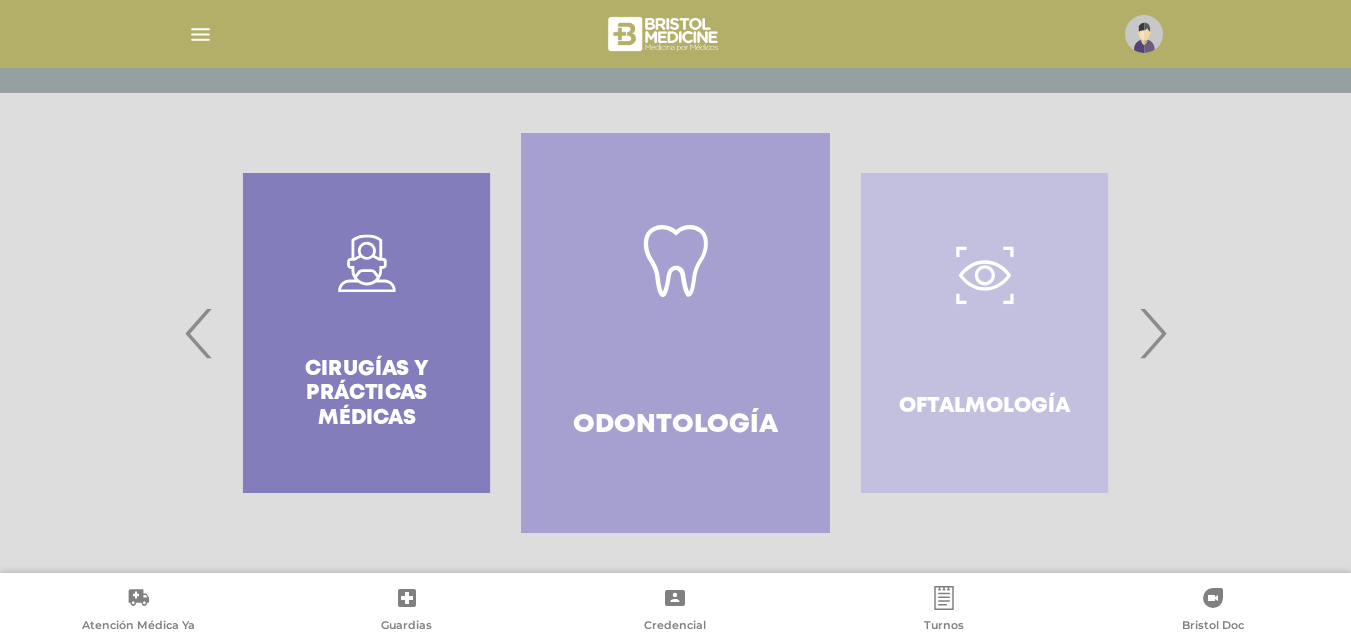 click on "›" at bounding box center (1152, 333) 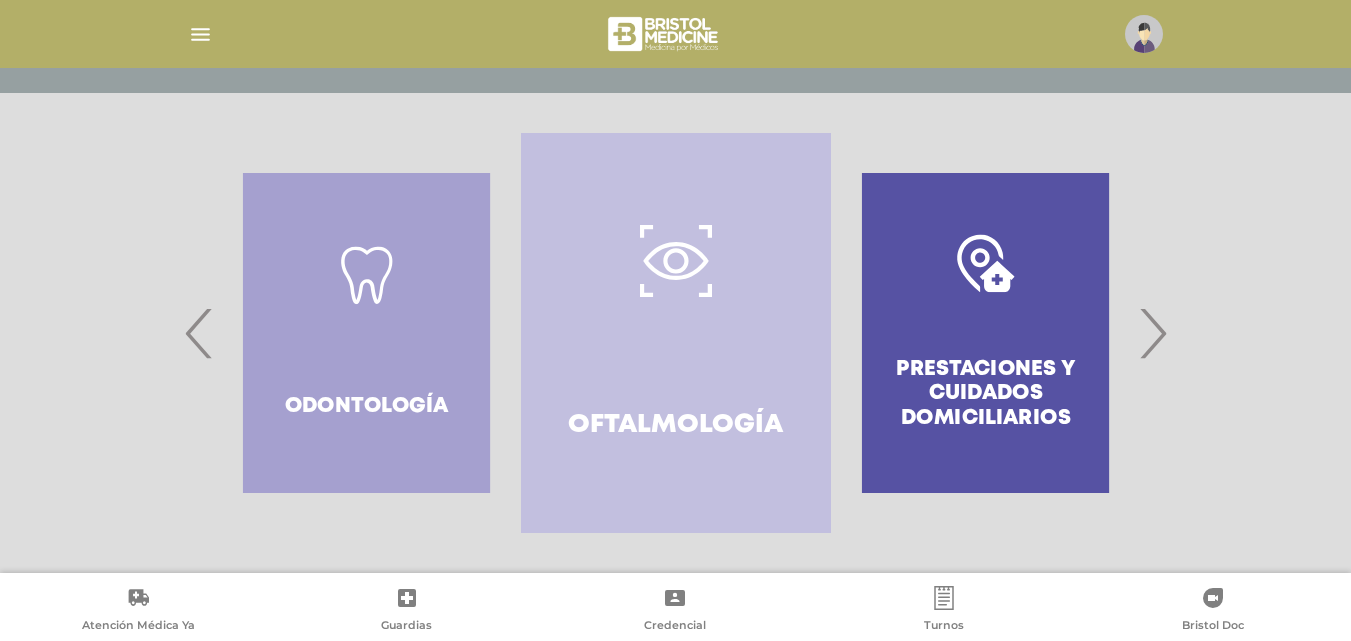click on "›" at bounding box center [1152, 333] 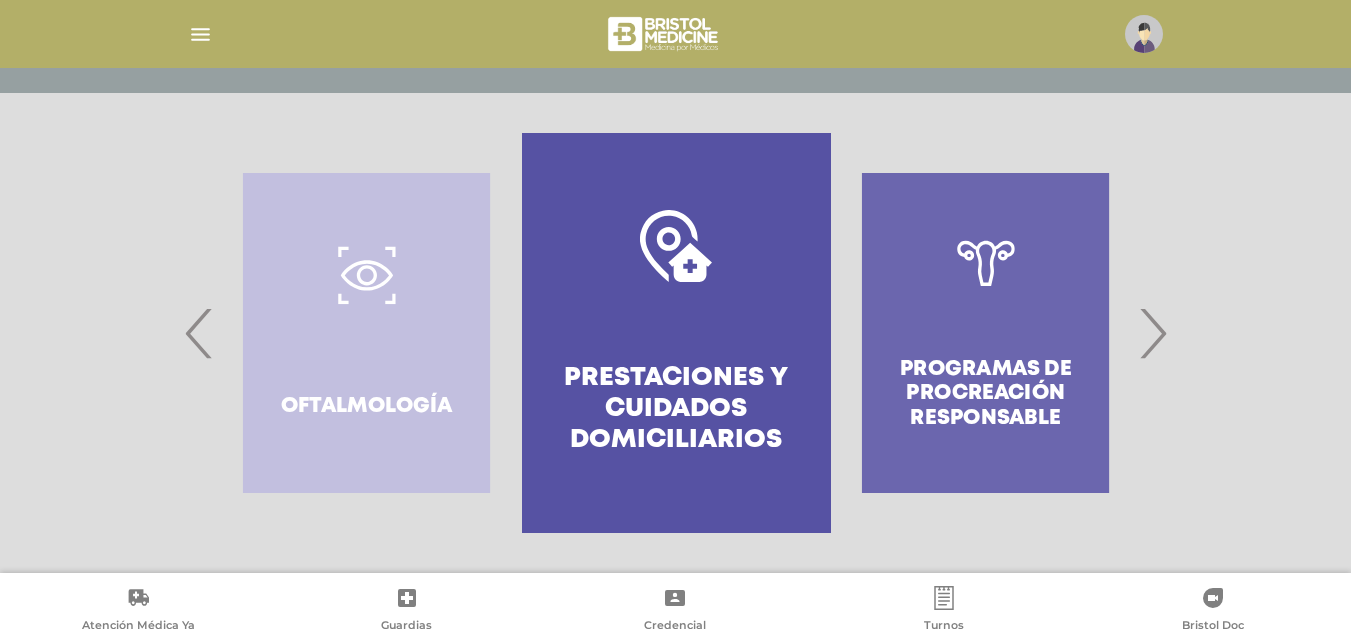 click on "›" at bounding box center (1152, 333) 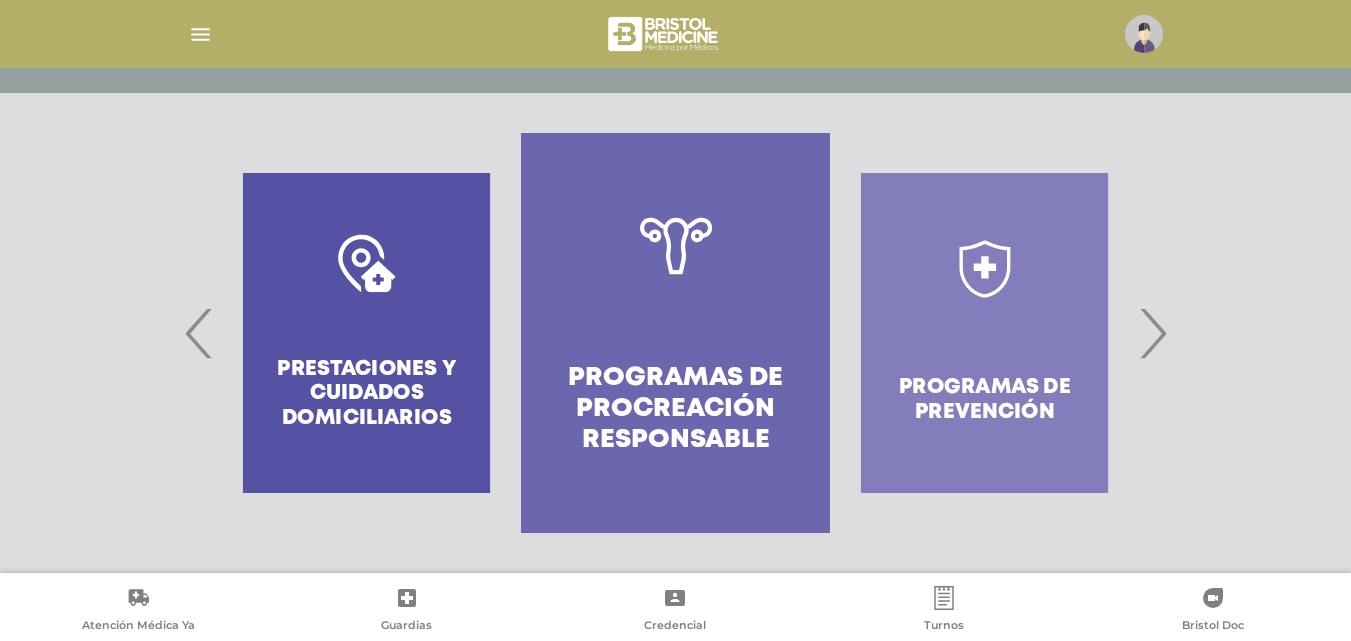 click on "›" at bounding box center [1152, 333] 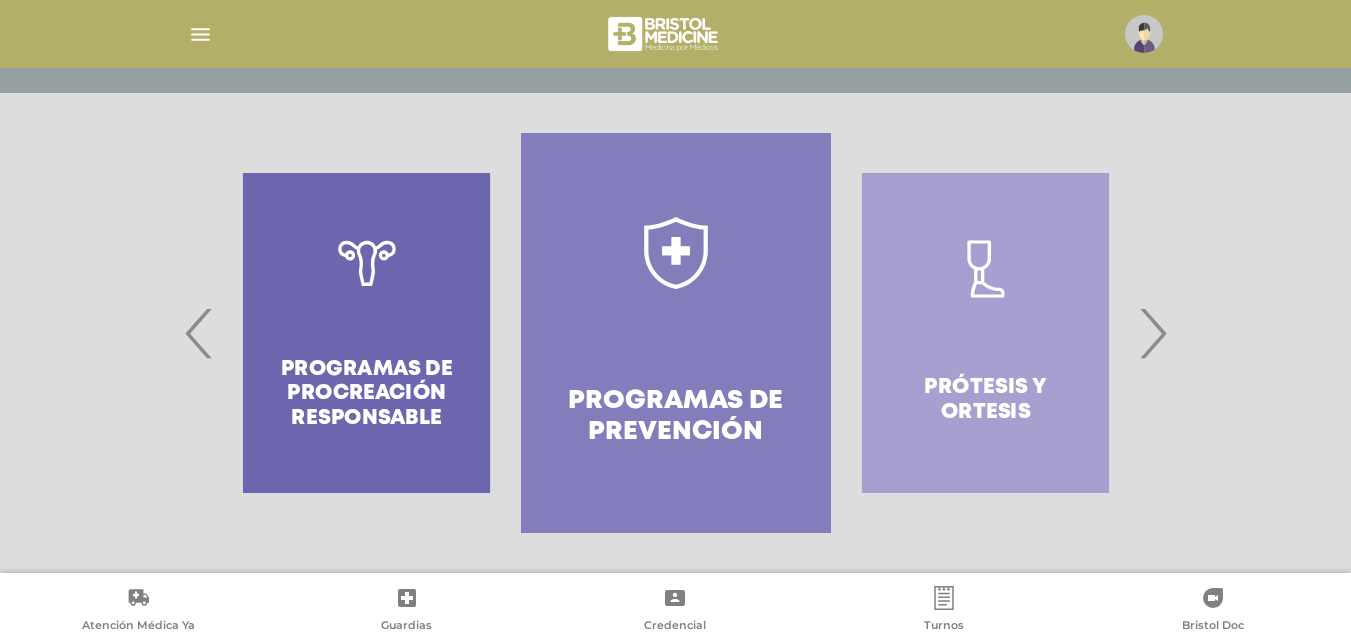 click on "‹" at bounding box center (199, 333) 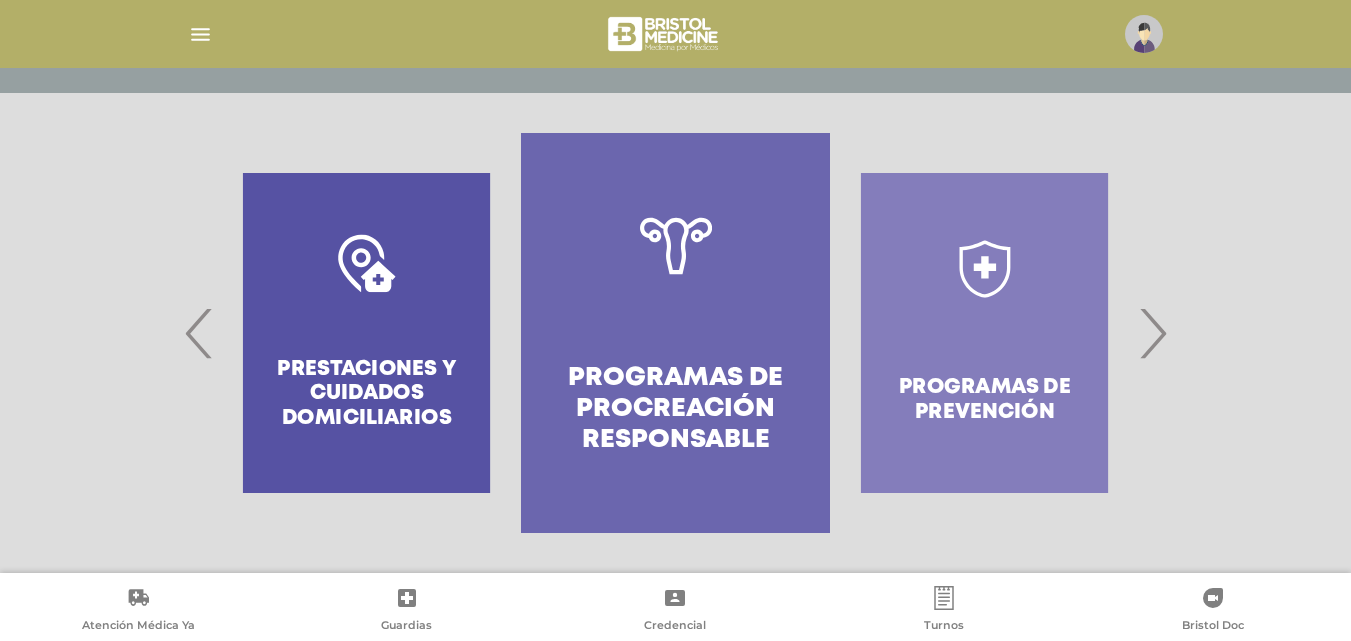 click on "‹" at bounding box center (199, 333) 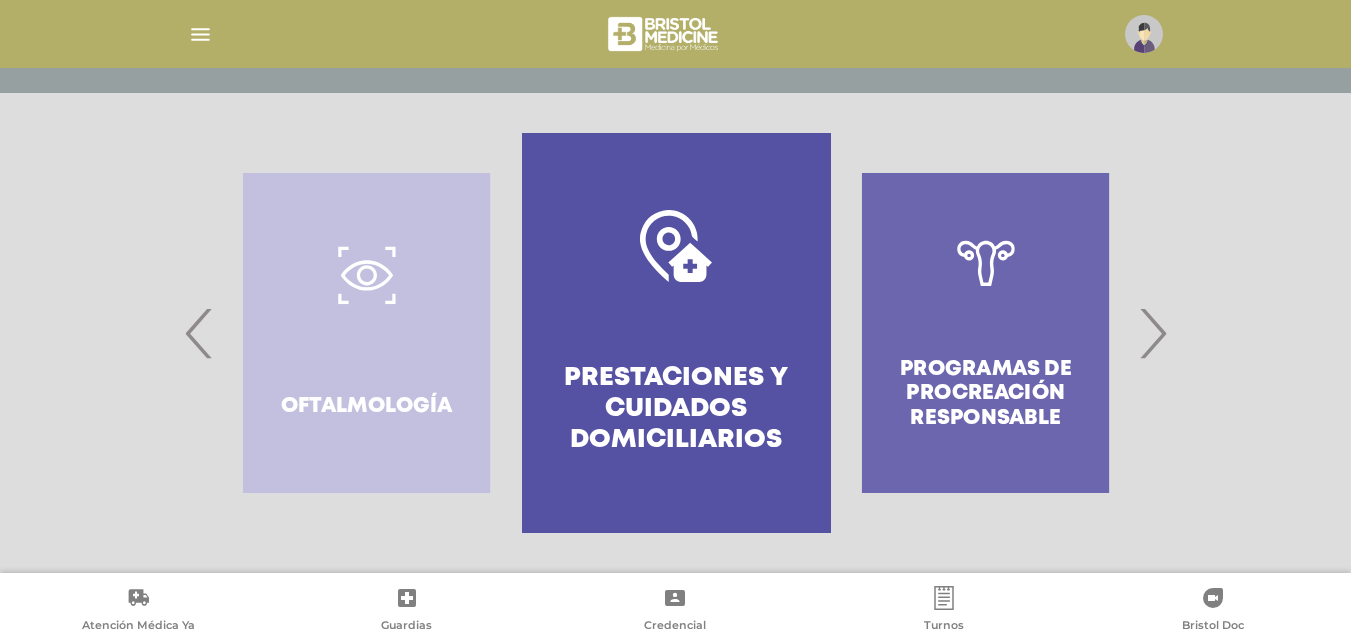 click on "‹" at bounding box center [199, 333] 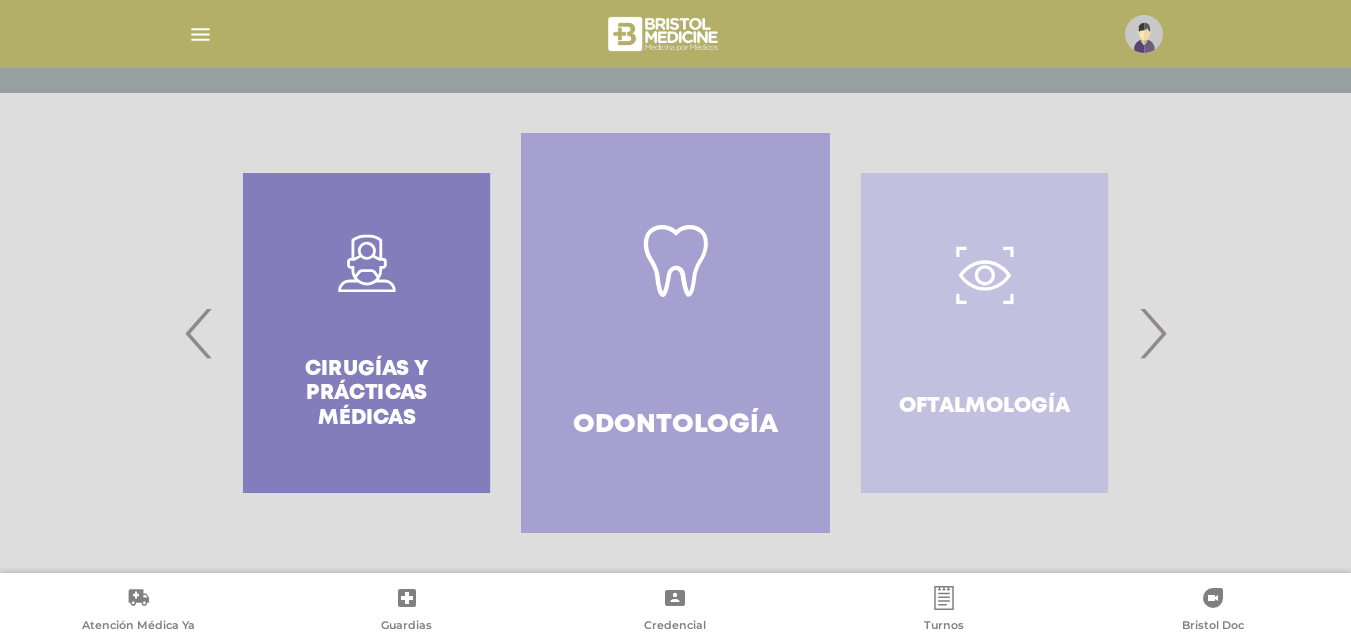 click on "‹" at bounding box center (199, 333) 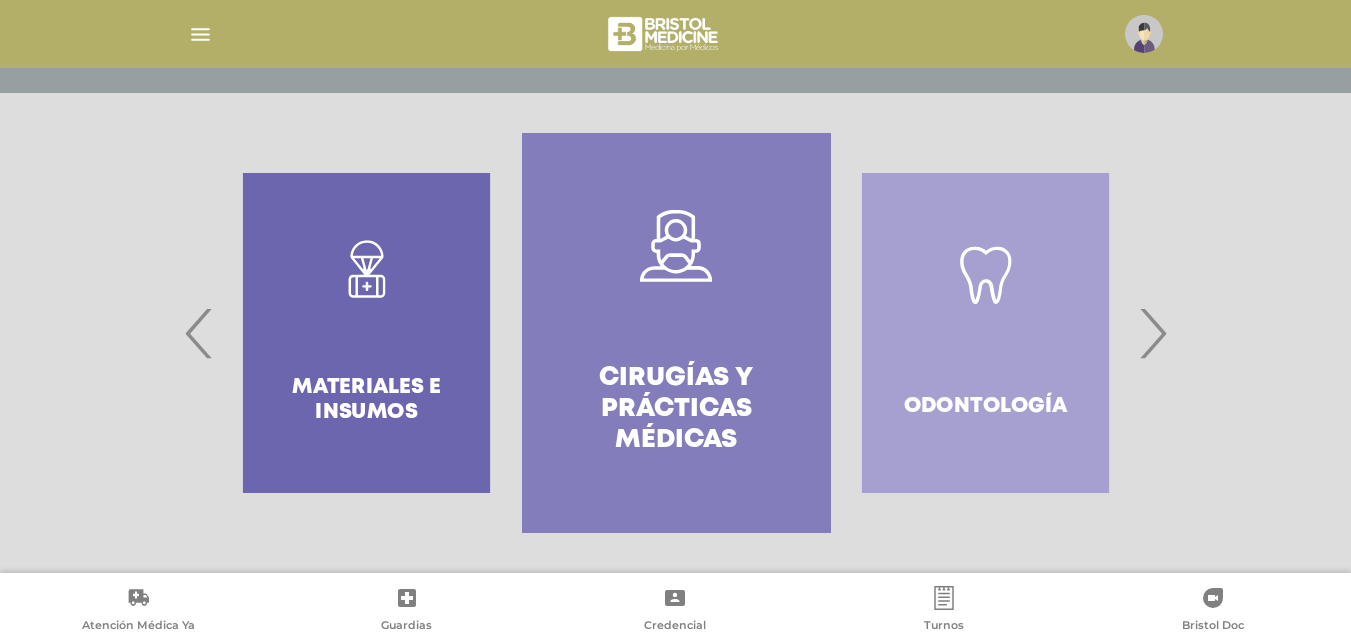 click on "‹" at bounding box center [199, 333] 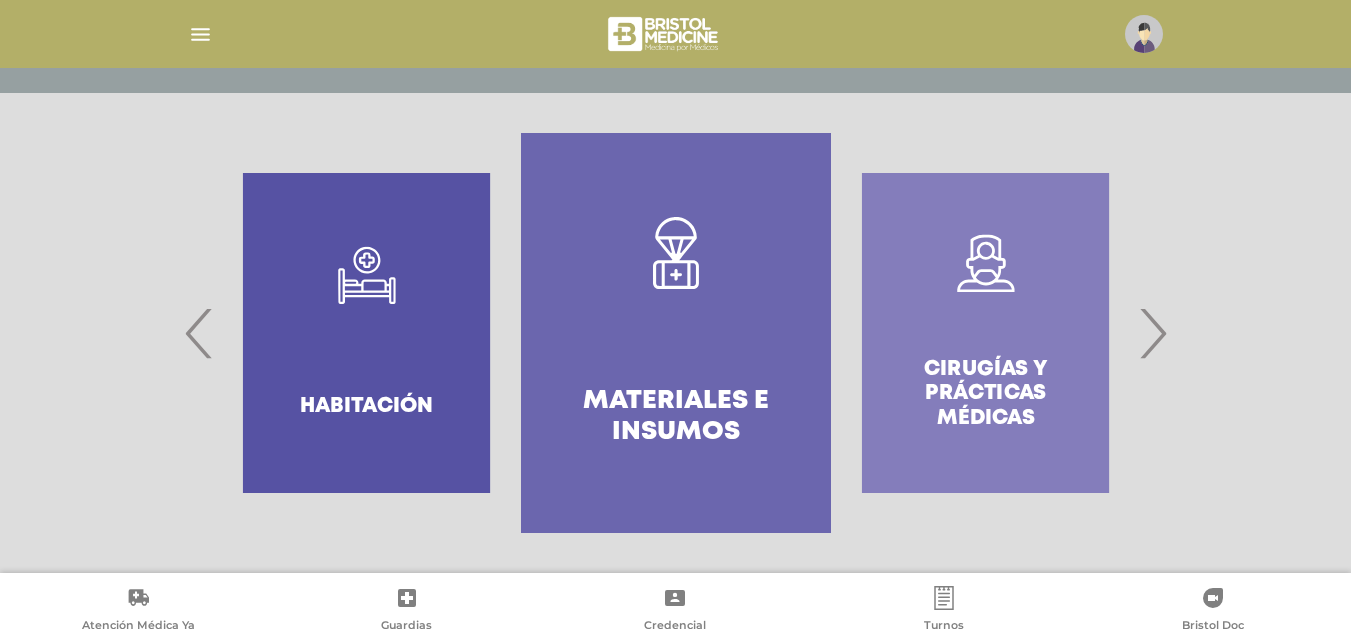 click on "‹" at bounding box center (199, 333) 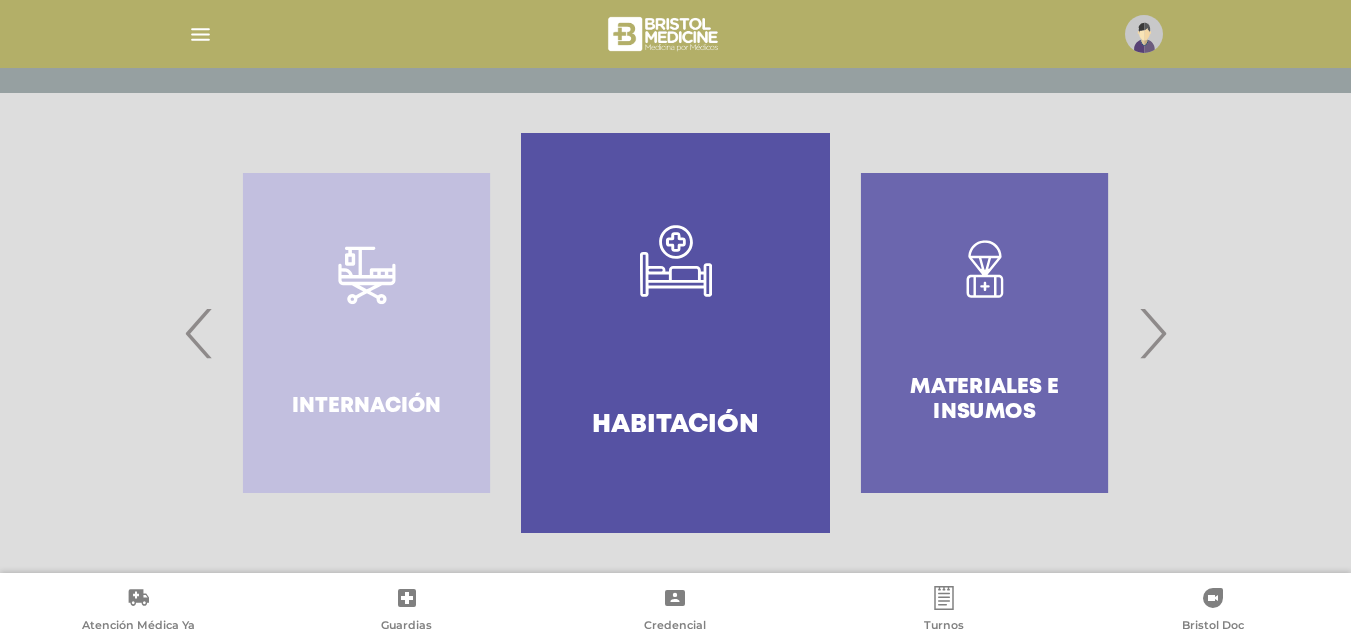 click on "‹" at bounding box center [199, 333] 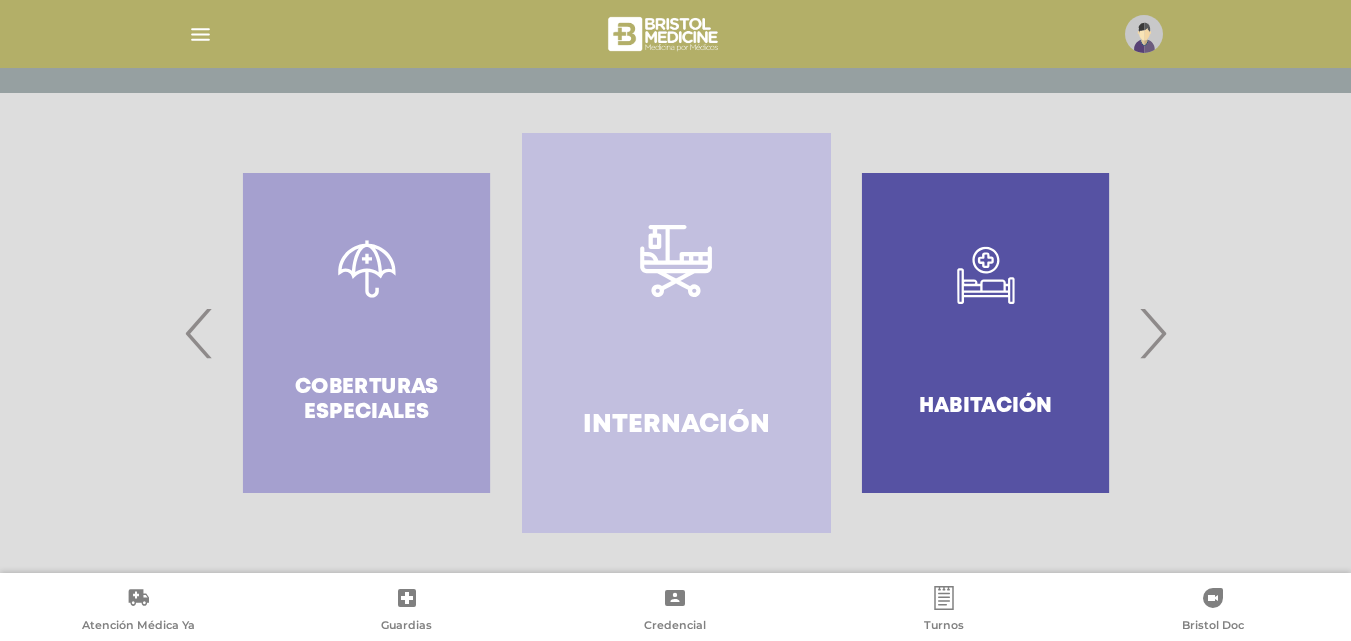 click on "‹" at bounding box center (199, 333) 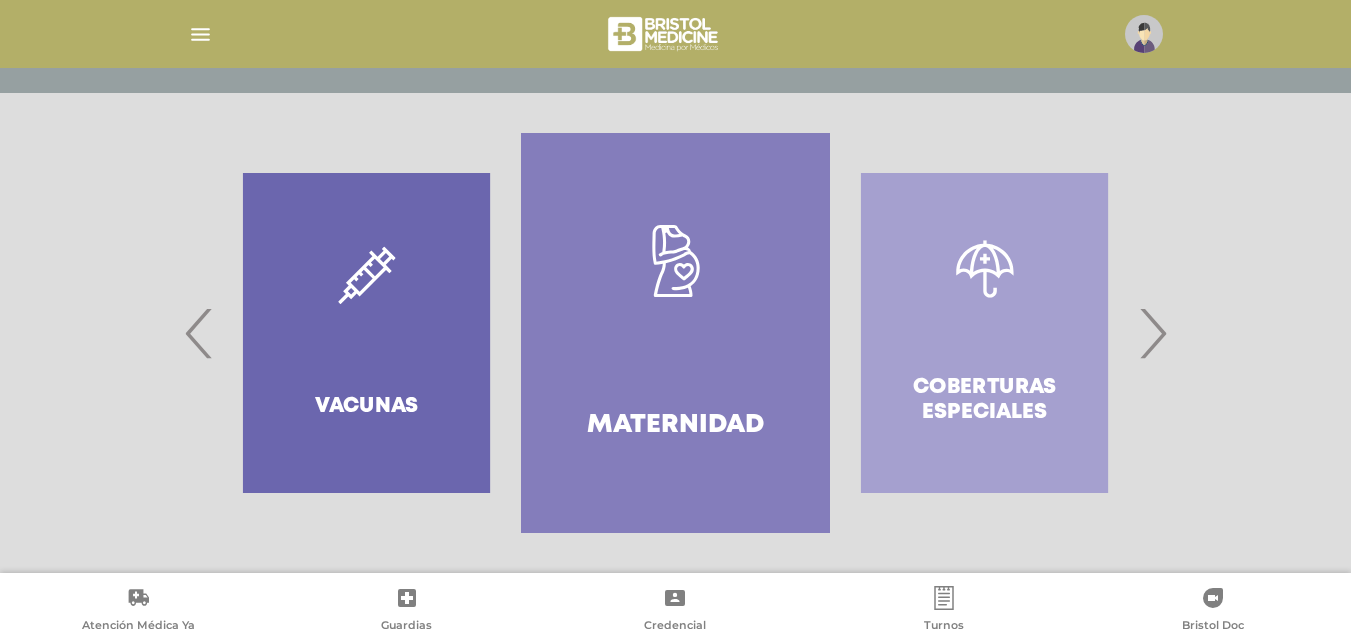 click on "‹" at bounding box center (199, 333) 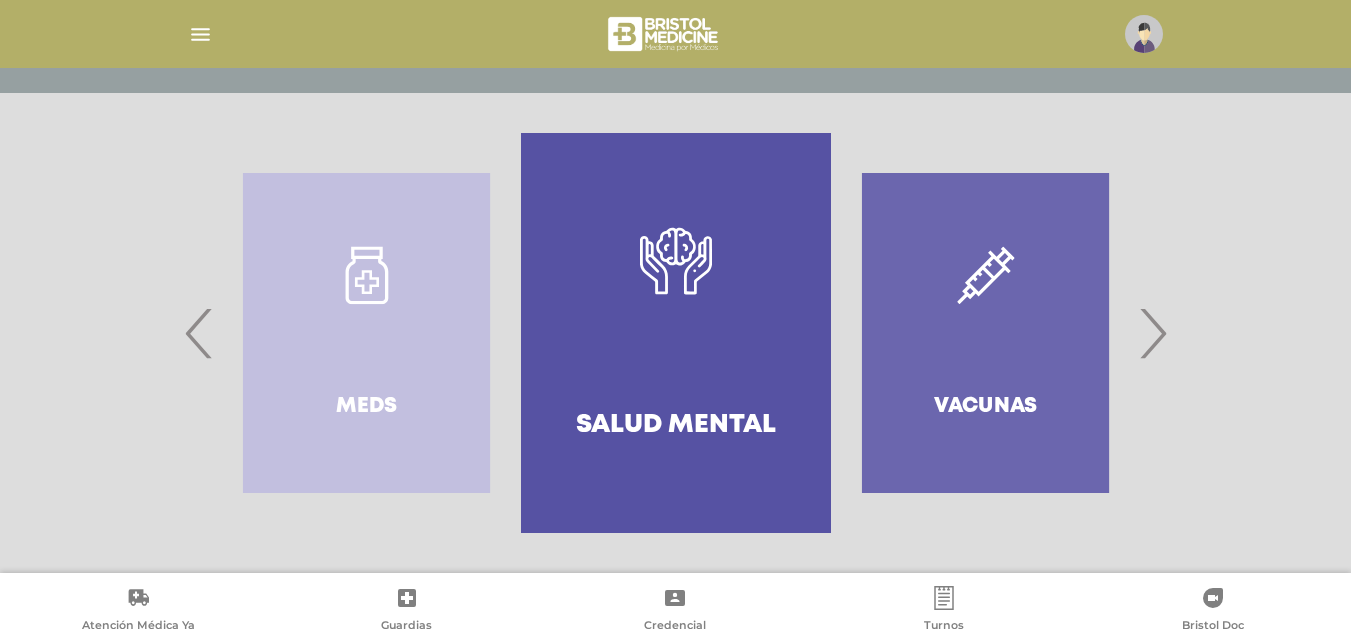 click on "‹" at bounding box center (199, 333) 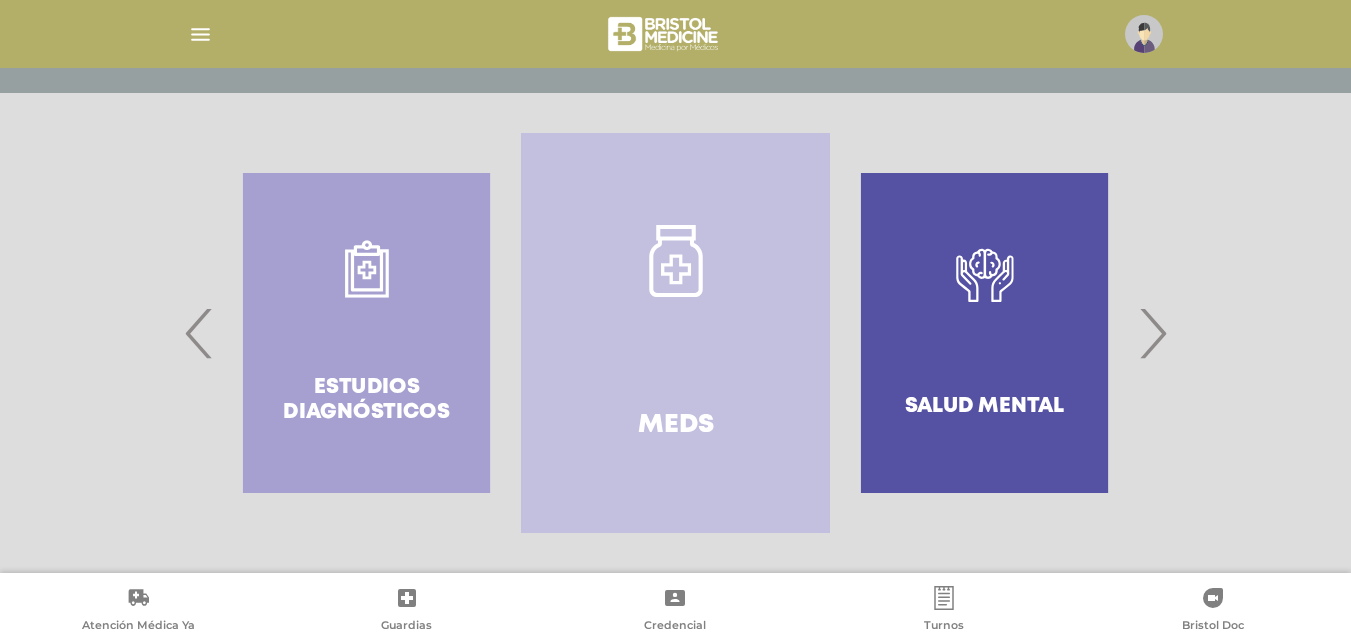 click on "‹" at bounding box center [199, 333] 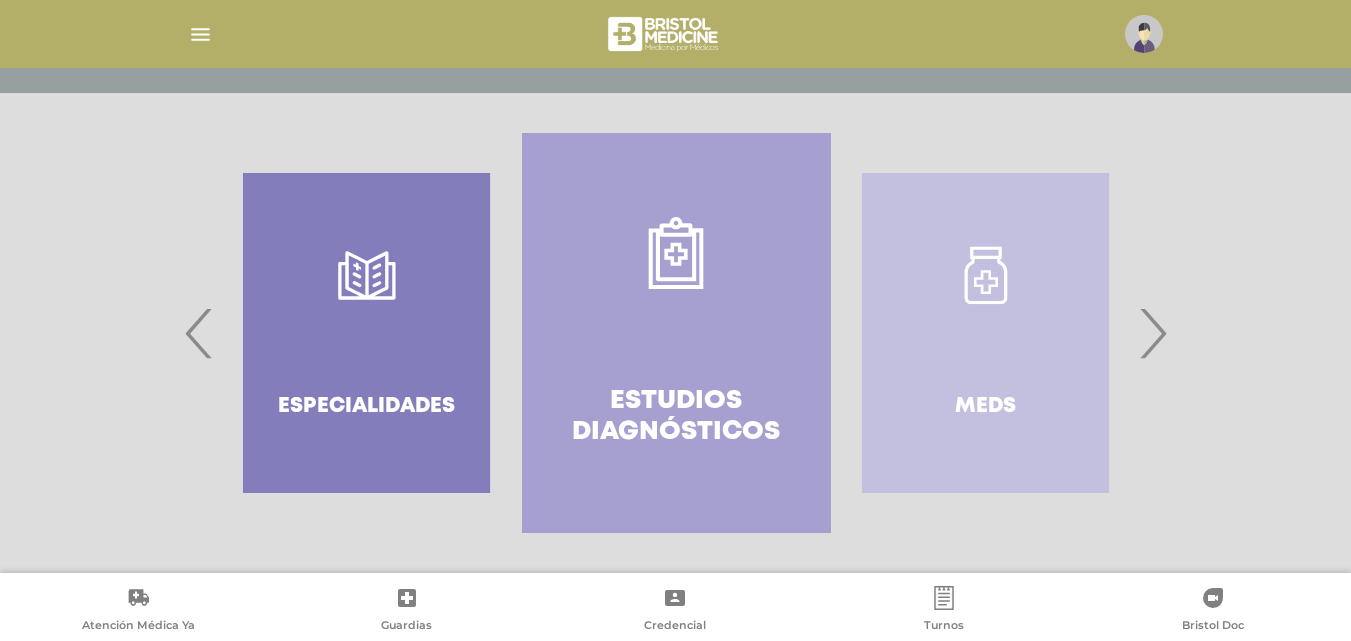 click on "‹" at bounding box center [199, 333] 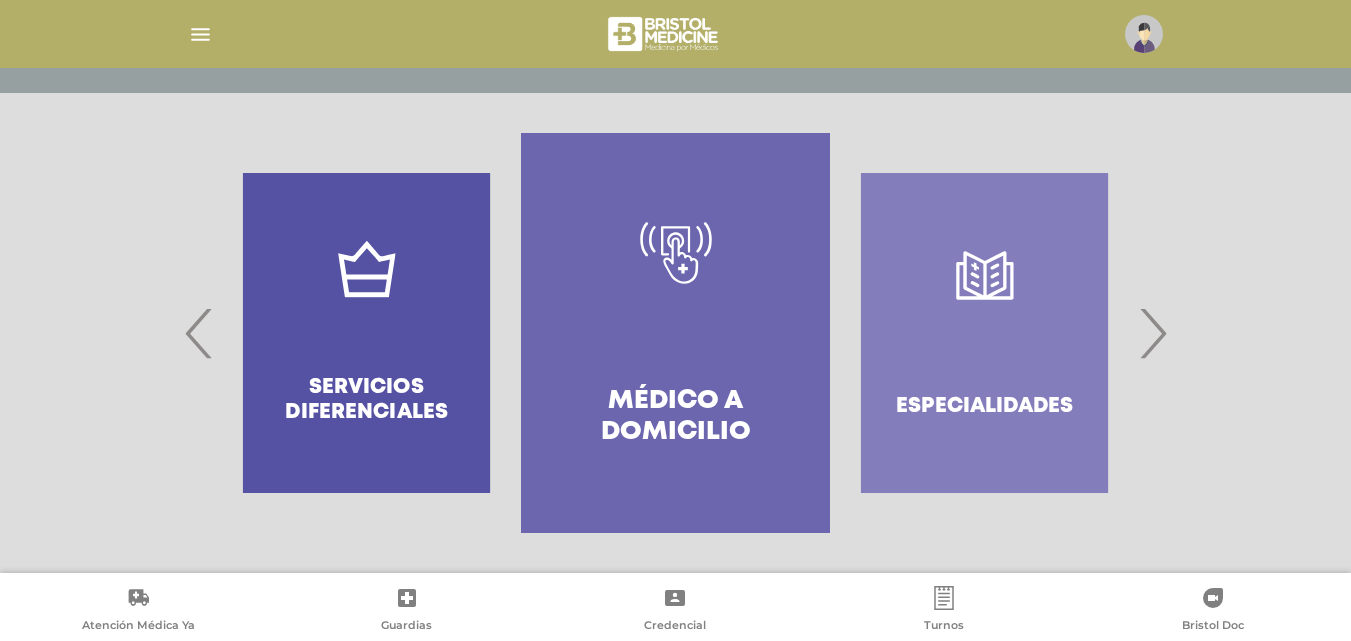 click on "‹" at bounding box center (199, 333) 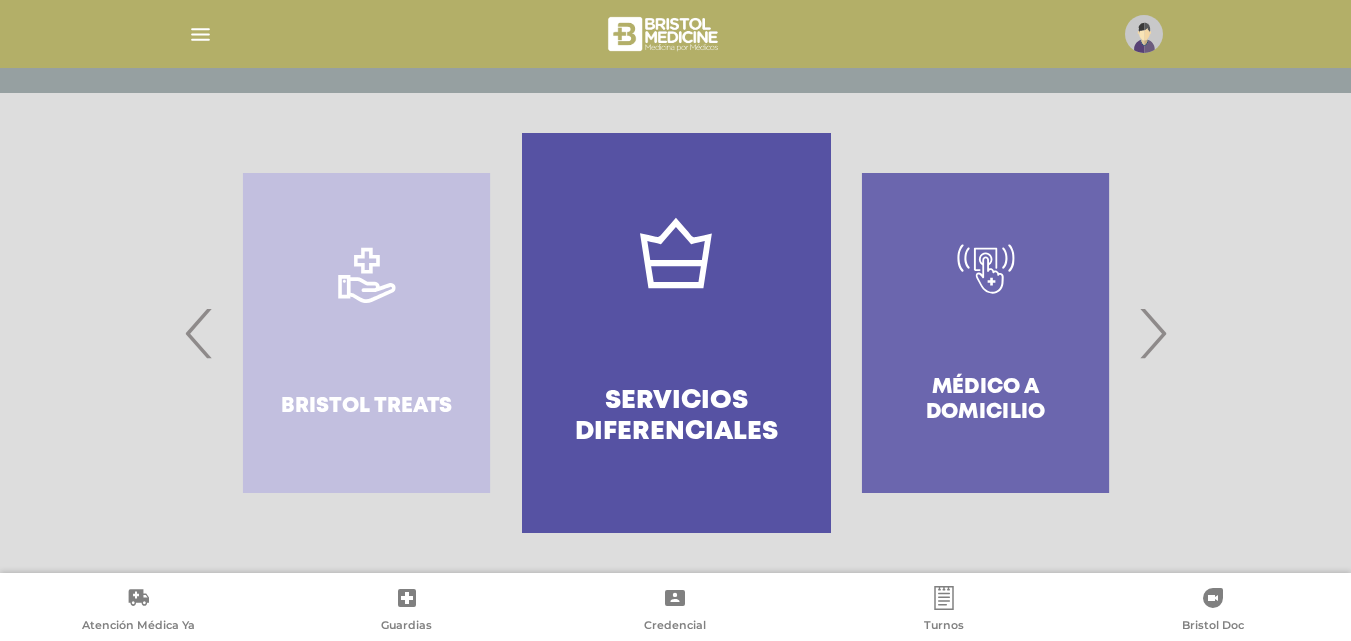 click on "‹" at bounding box center (199, 333) 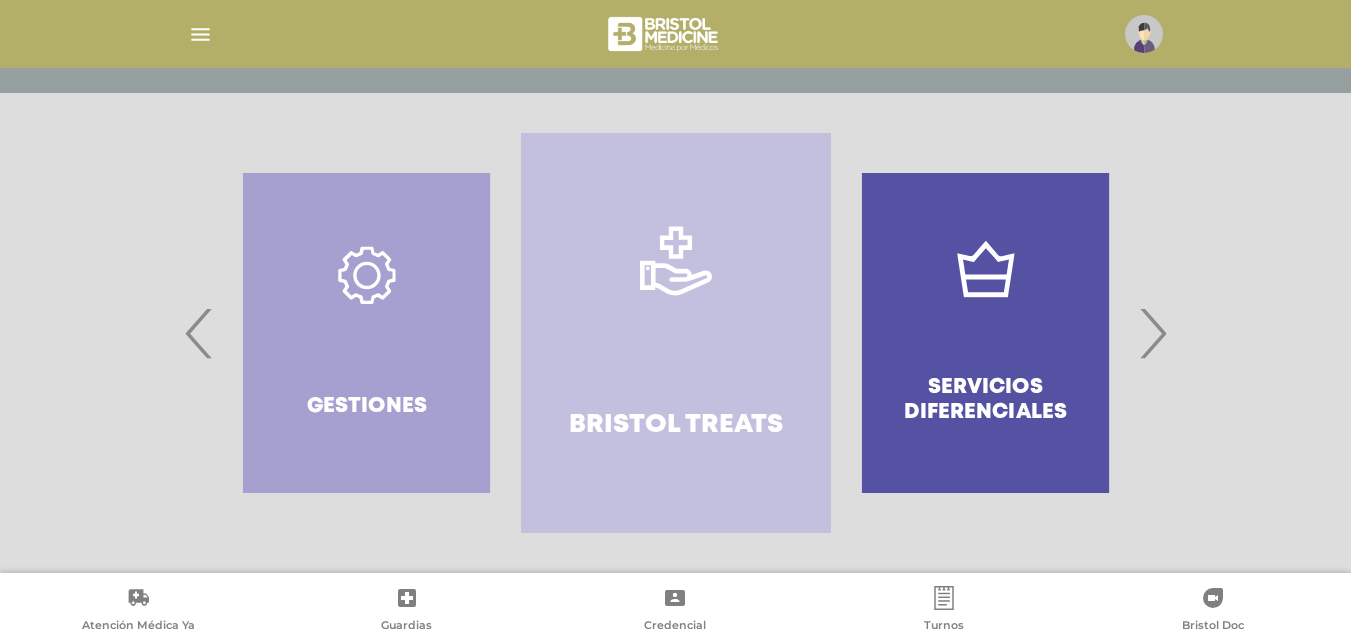 click on "‹" at bounding box center [199, 333] 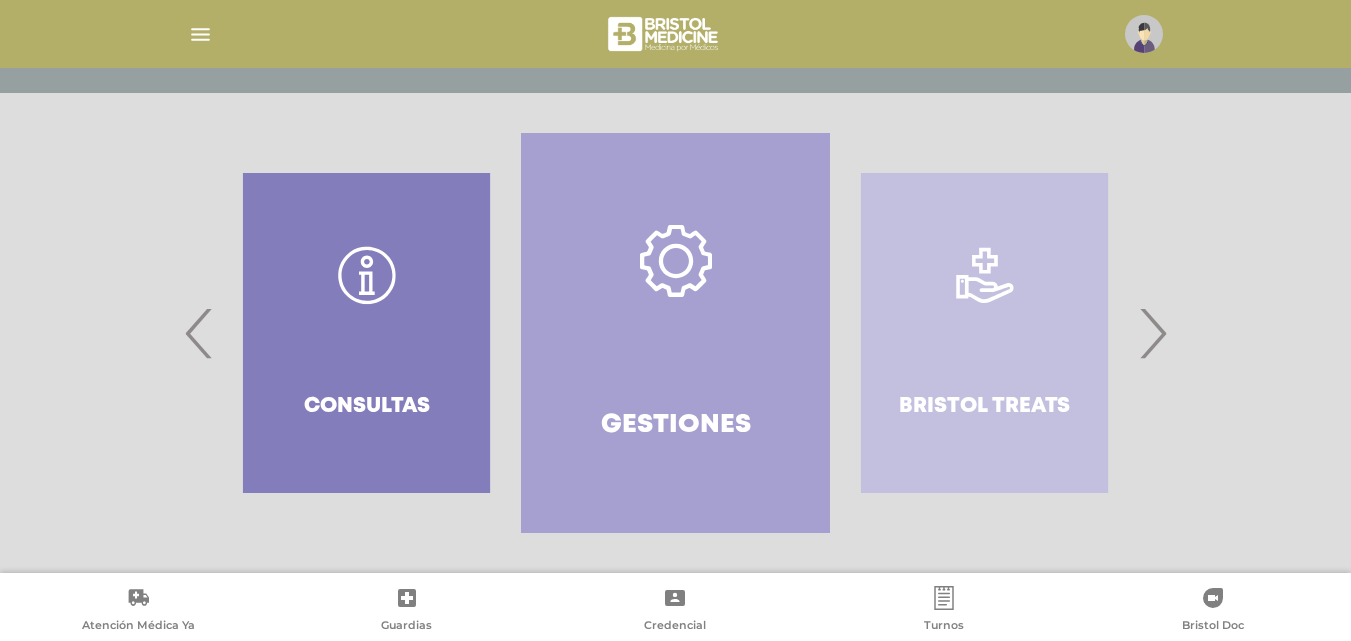 click on "‹" at bounding box center [199, 333] 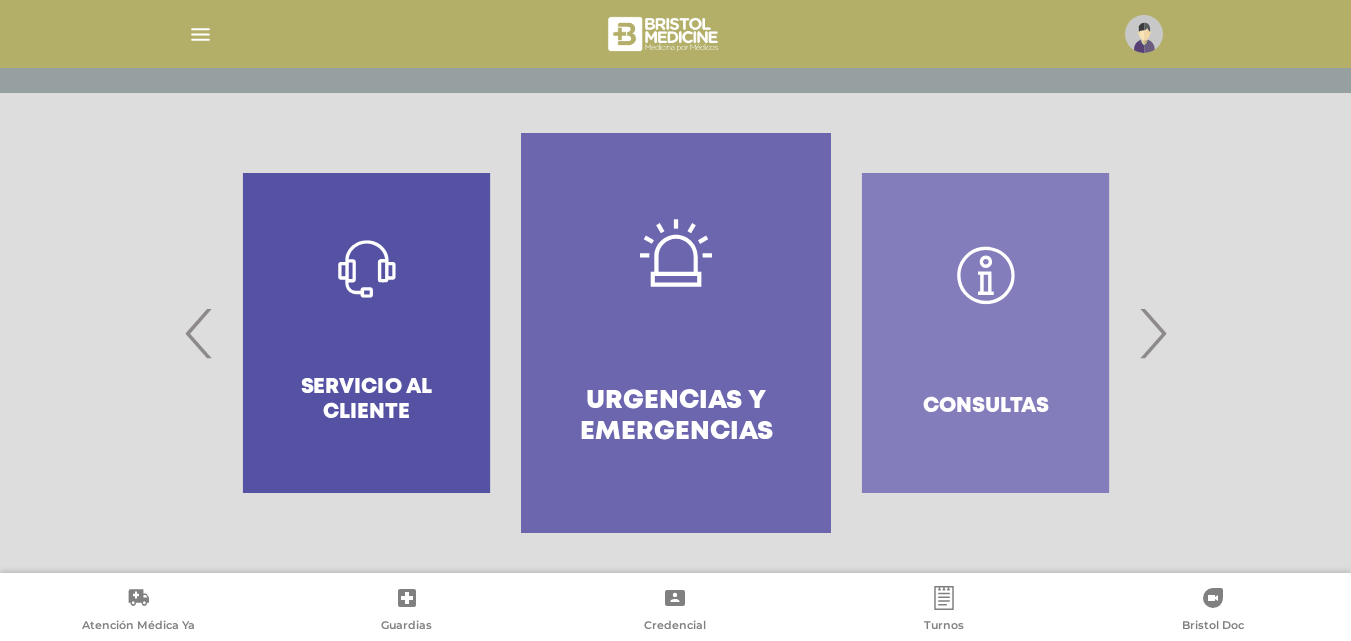 click on "‹" at bounding box center [199, 333] 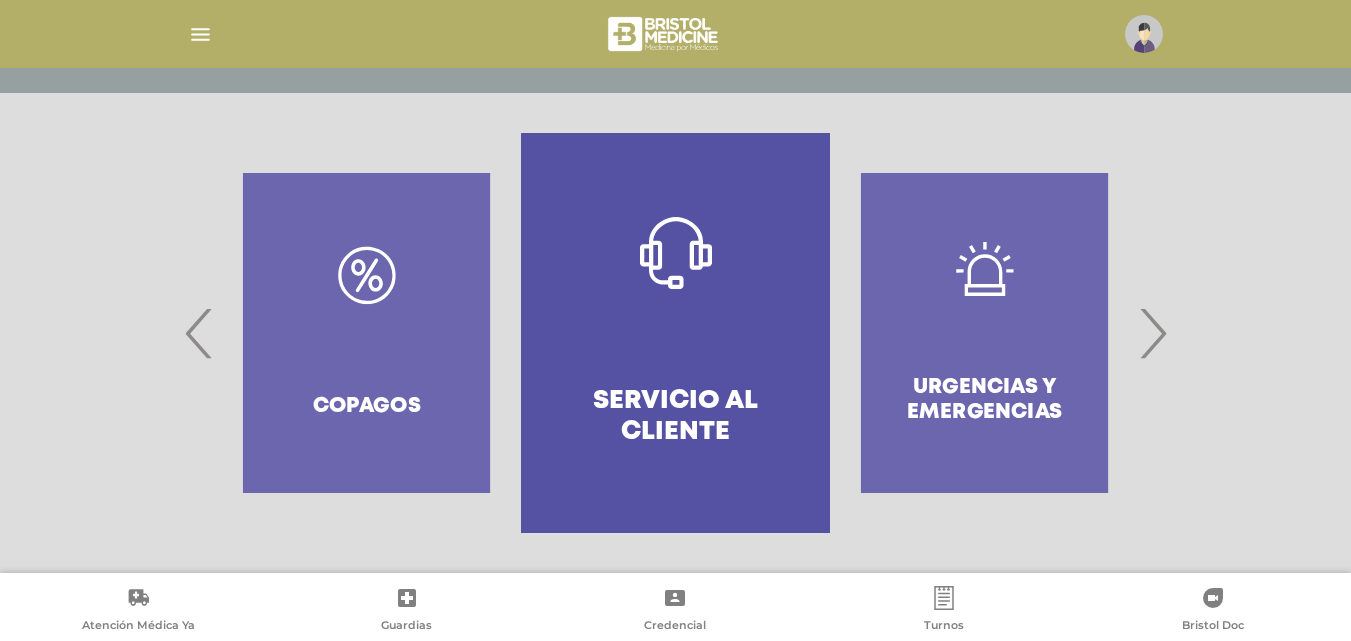 click on "‹" at bounding box center [199, 333] 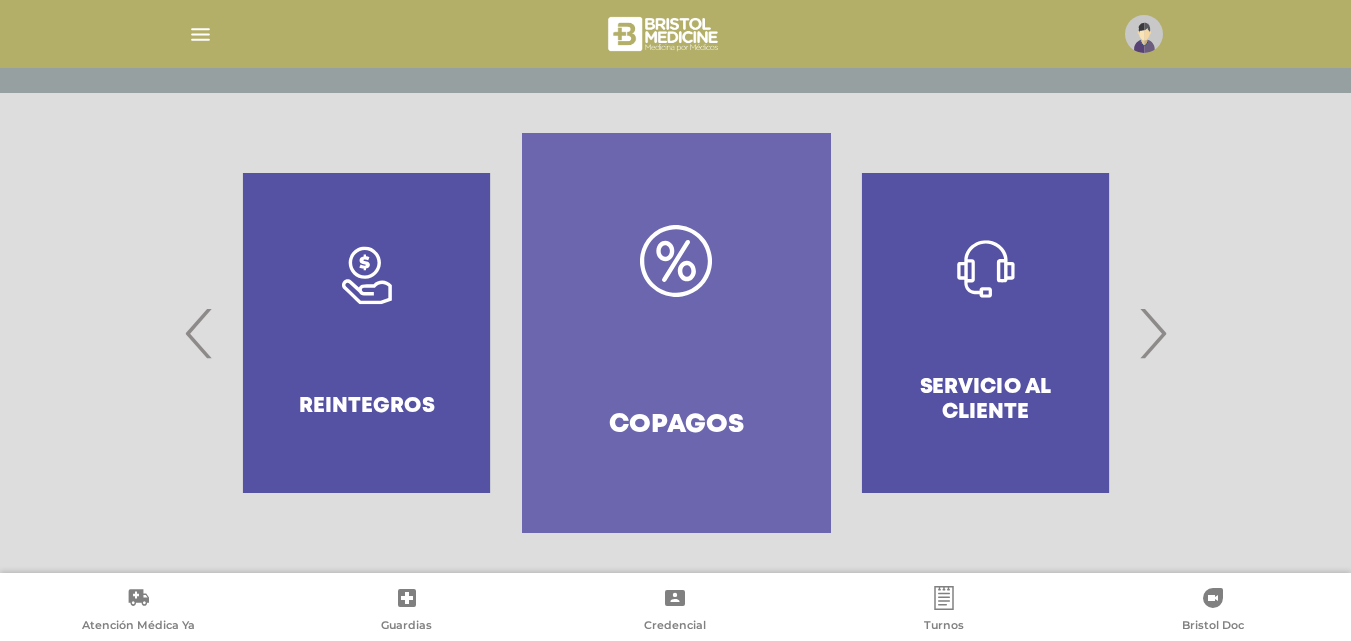 click on "‹" at bounding box center (199, 333) 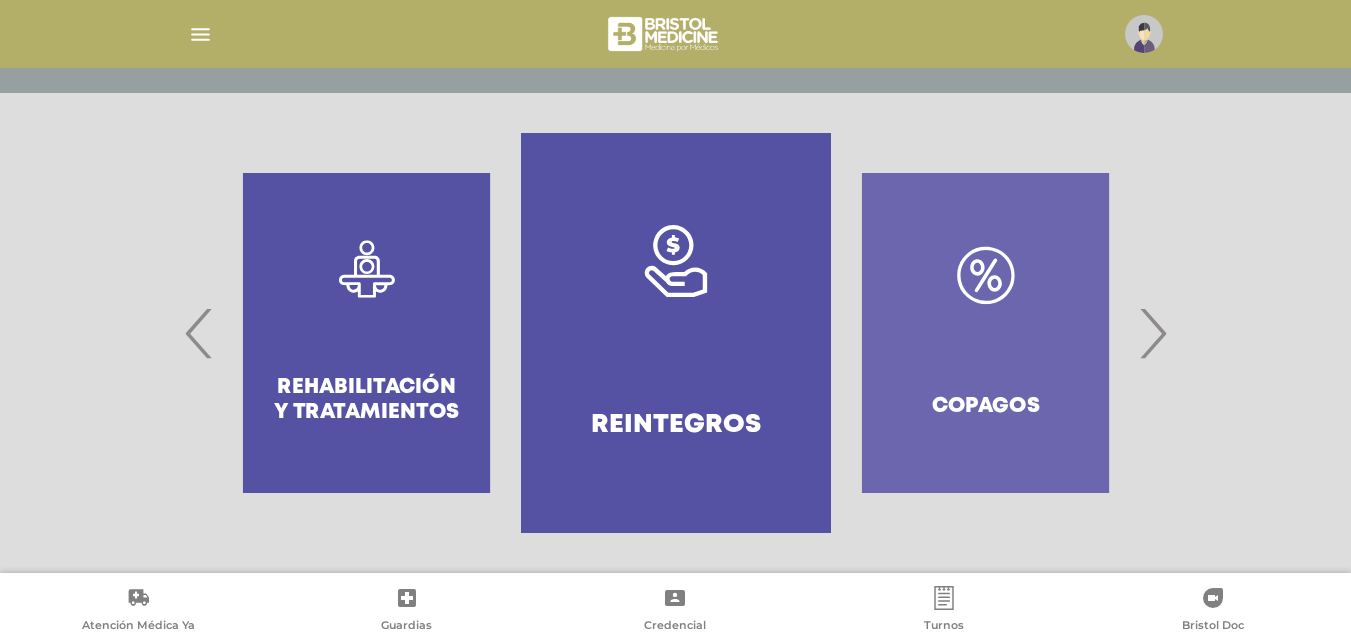 click on "‹" at bounding box center [199, 333] 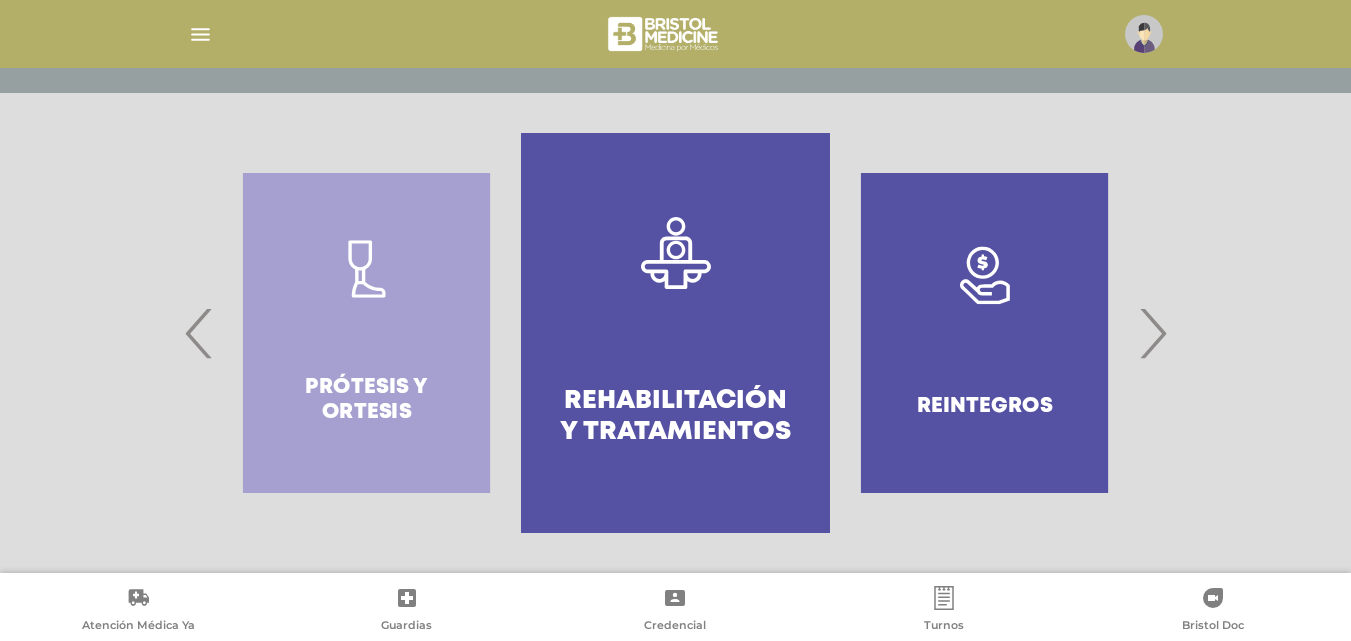 click on "‹" at bounding box center (199, 333) 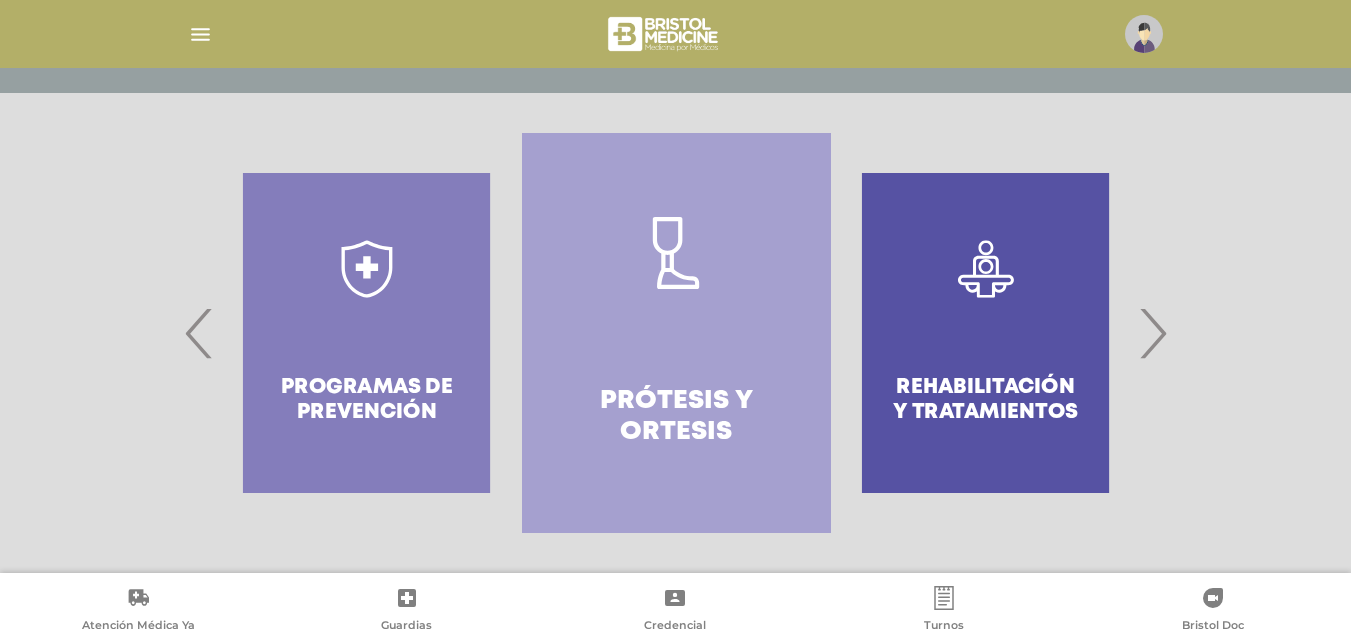 click on "‹" at bounding box center [199, 333] 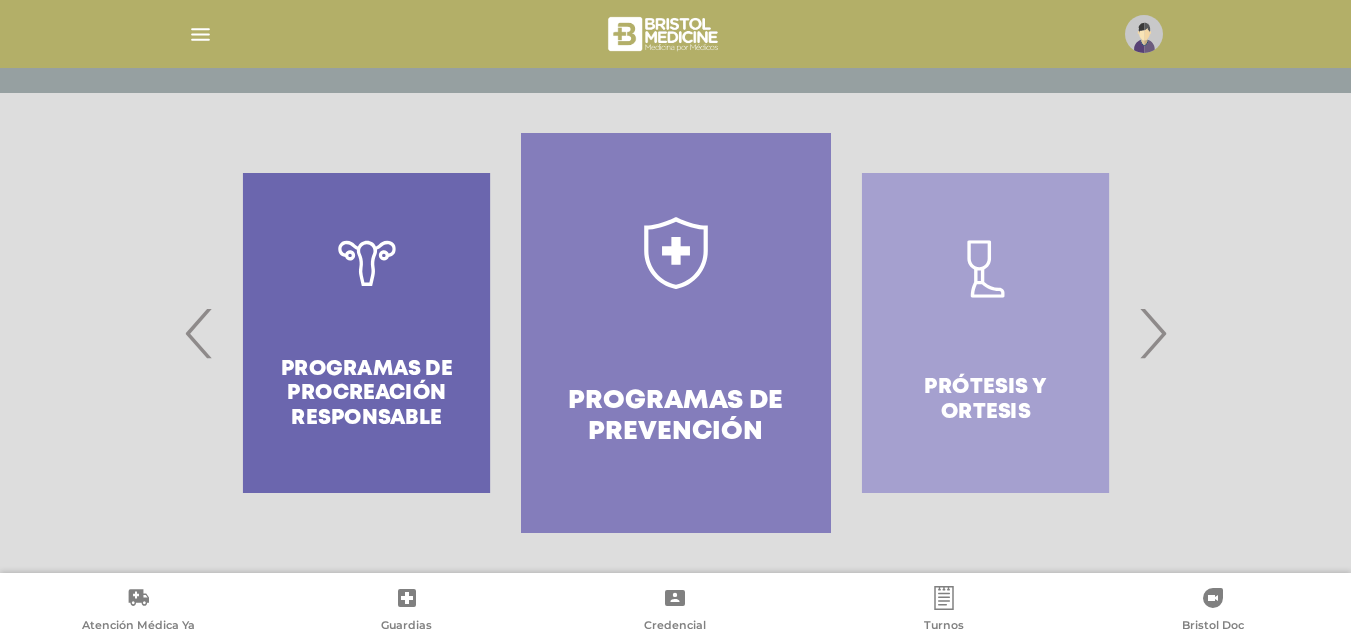click on "‹" at bounding box center (199, 333) 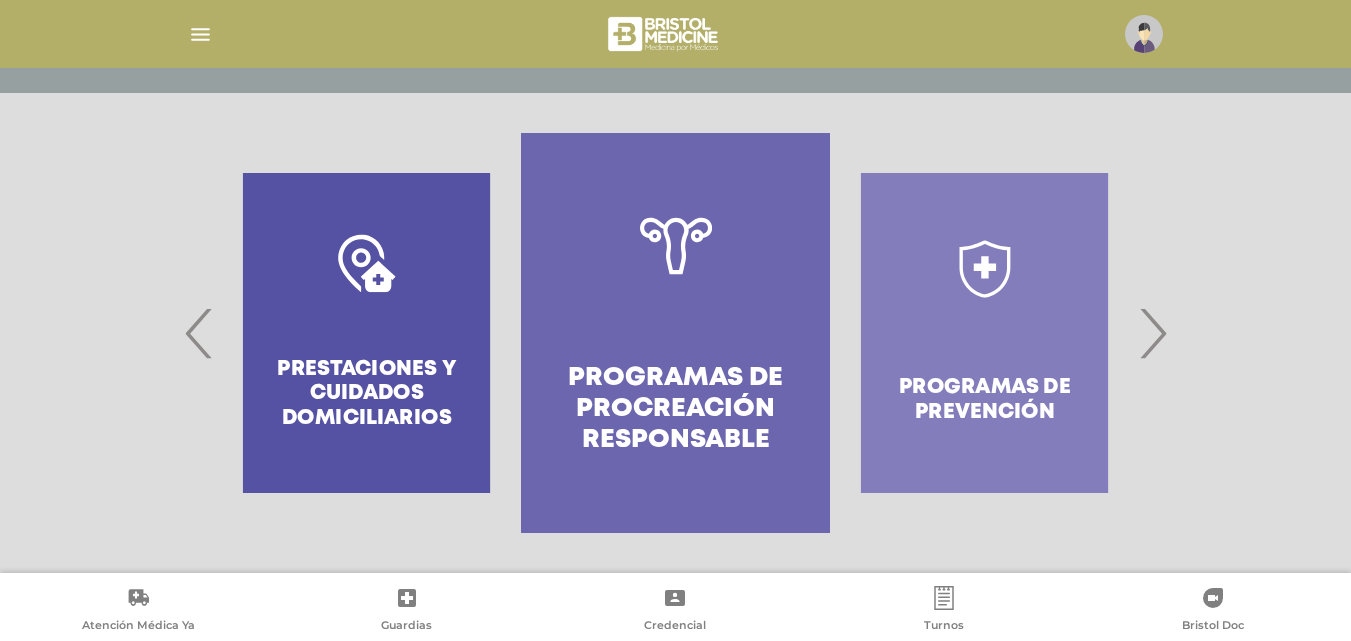 click on "‹" at bounding box center (199, 333) 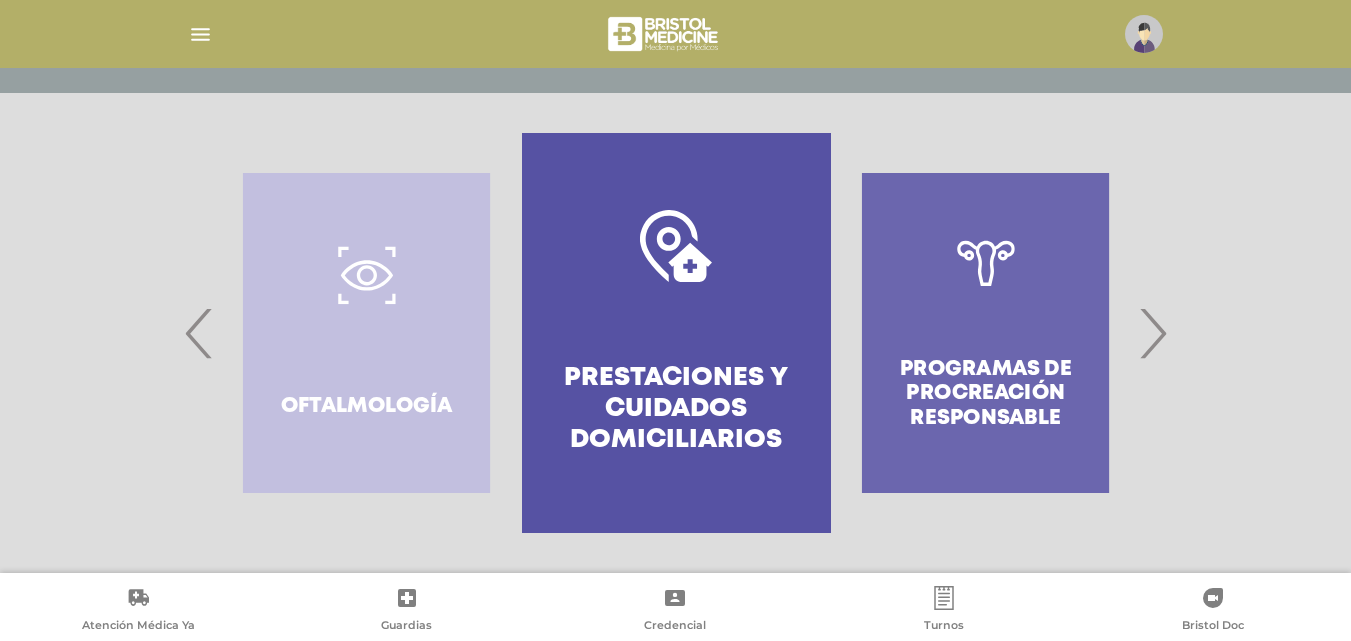 click on "‹" at bounding box center (199, 333) 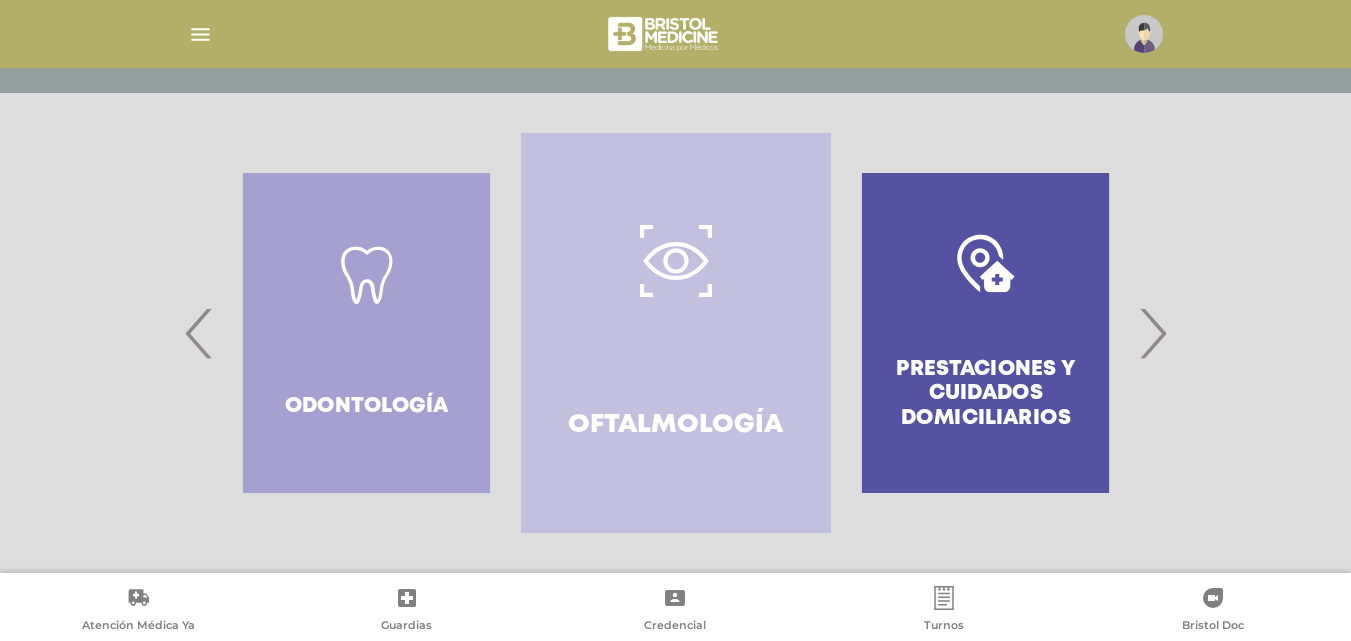 click on "‹" at bounding box center (199, 333) 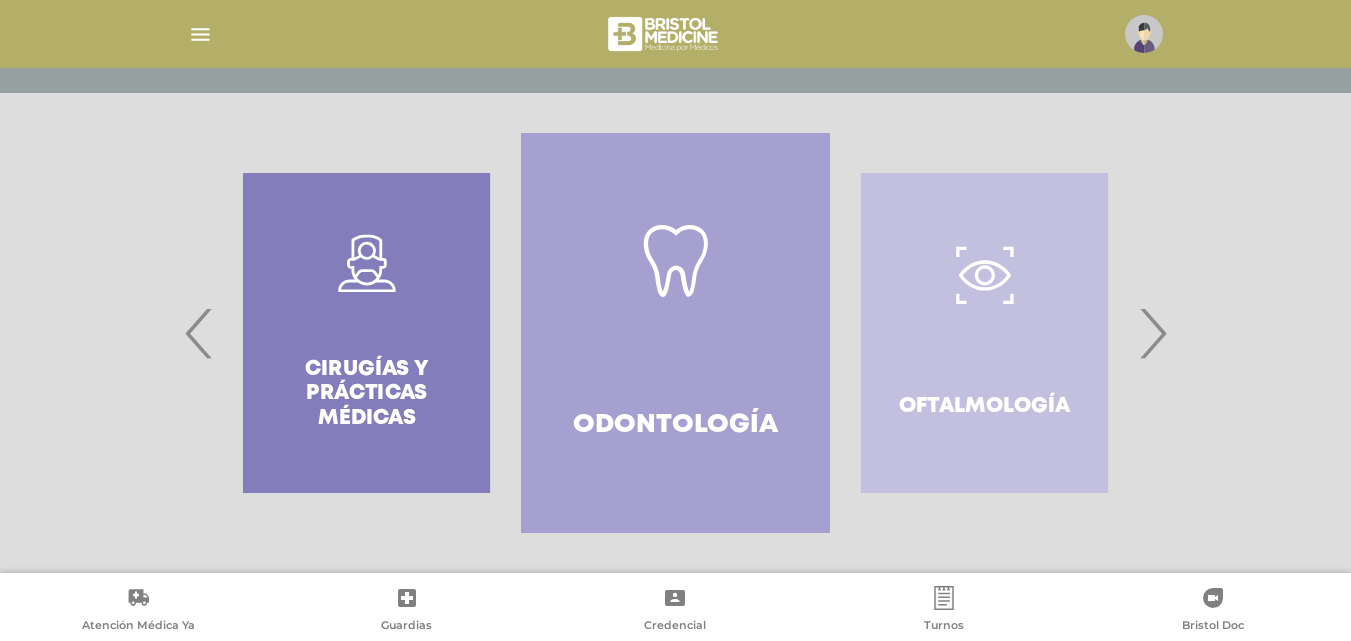 click on "‹" at bounding box center [199, 333] 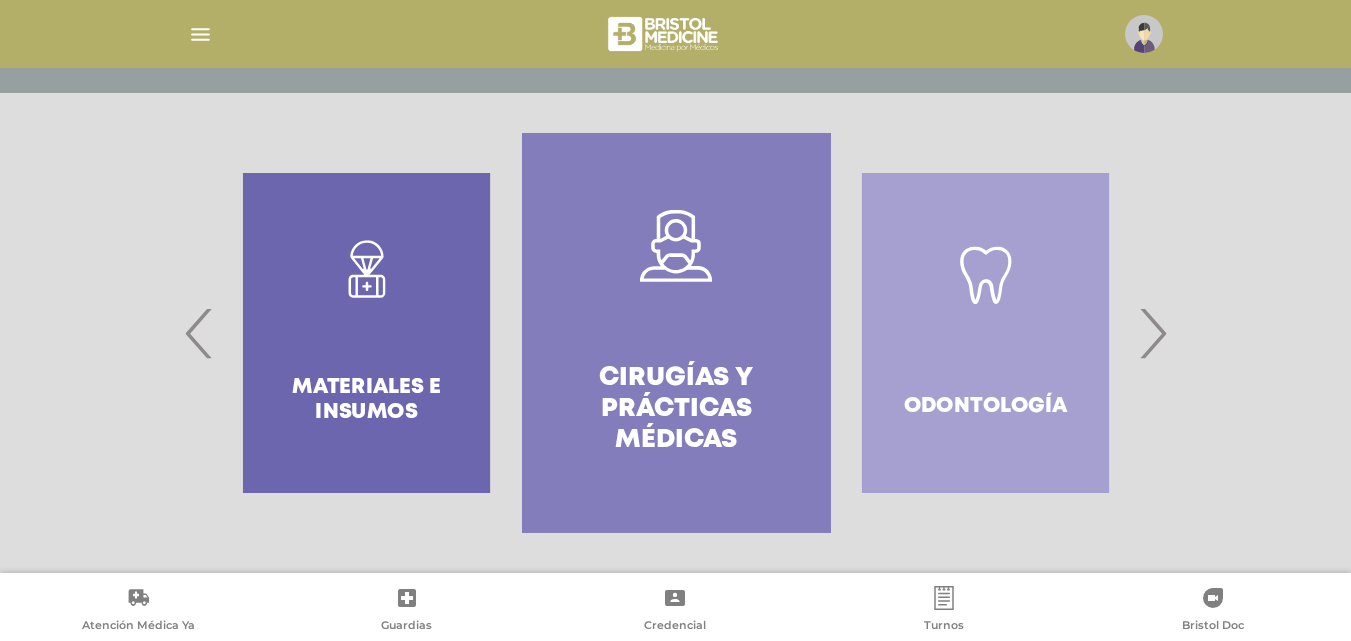click on "‹" at bounding box center [199, 333] 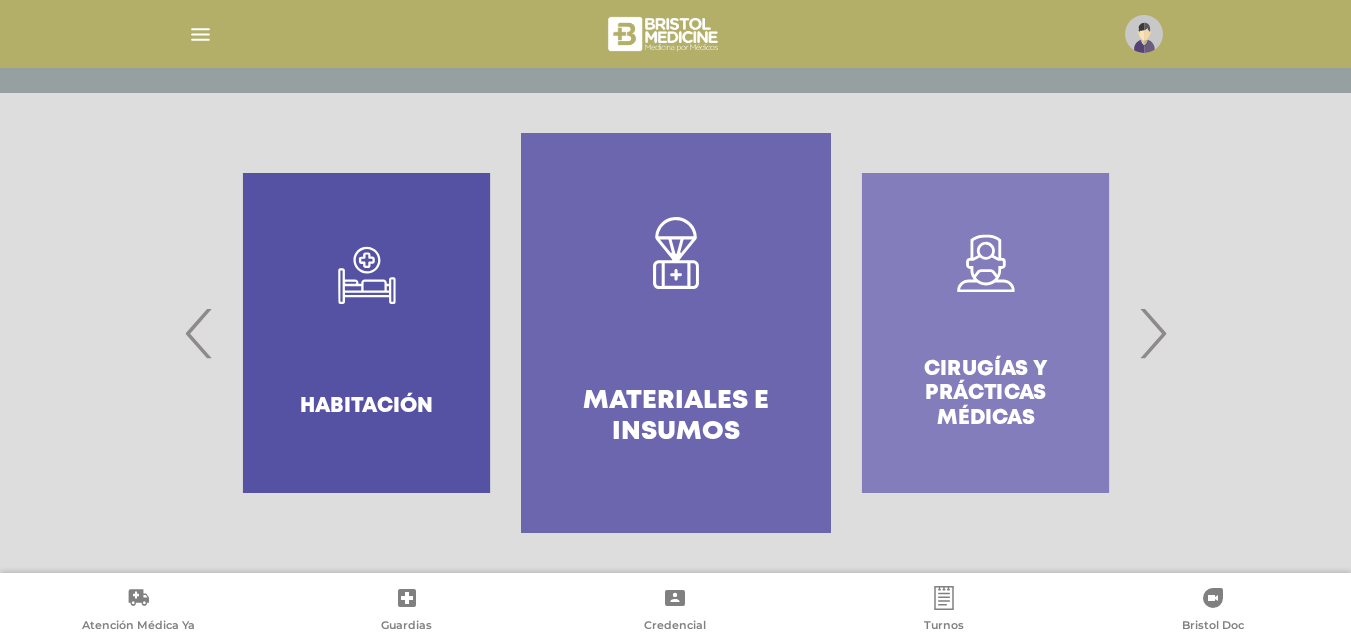 click on "‹" at bounding box center (199, 333) 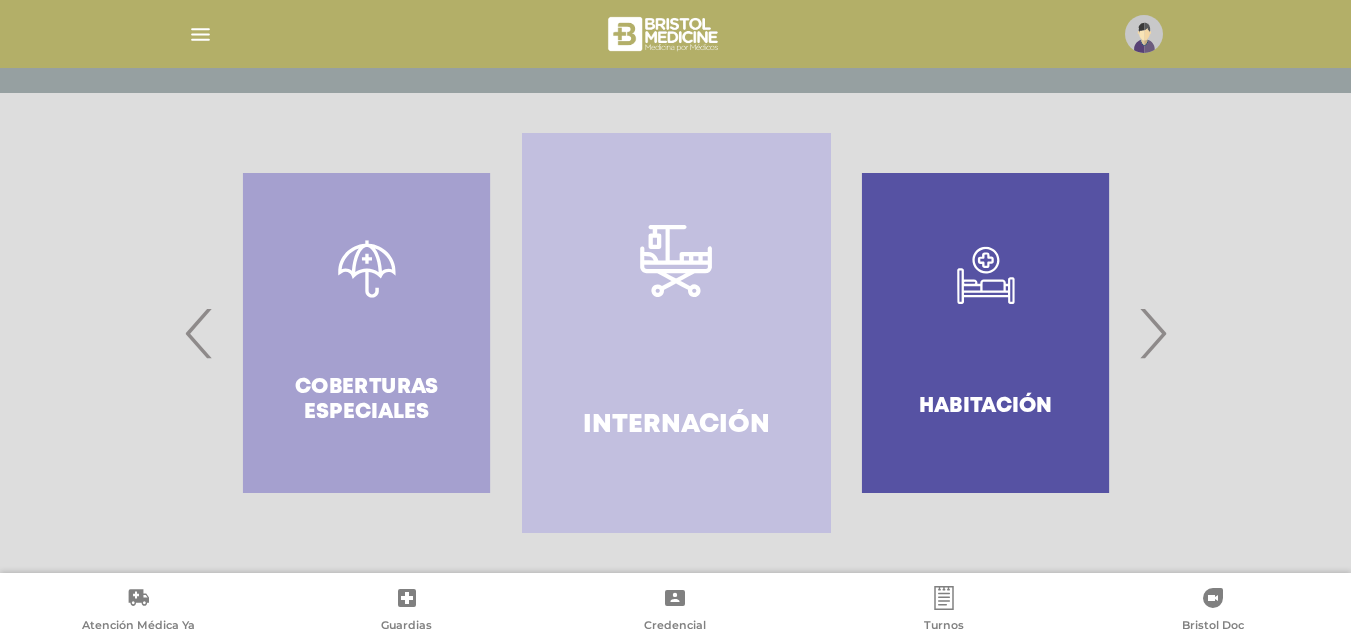 click on "‹" at bounding box center (199, 333) 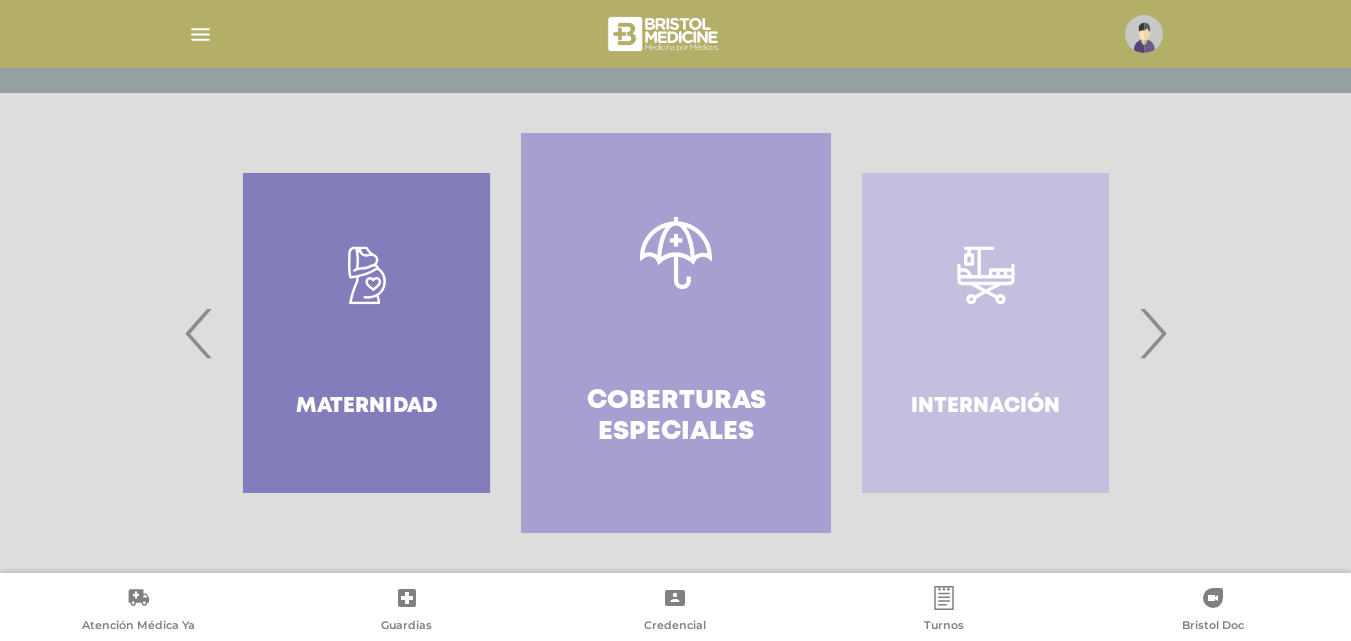 click on "›" at bounding box center (1152, 333) 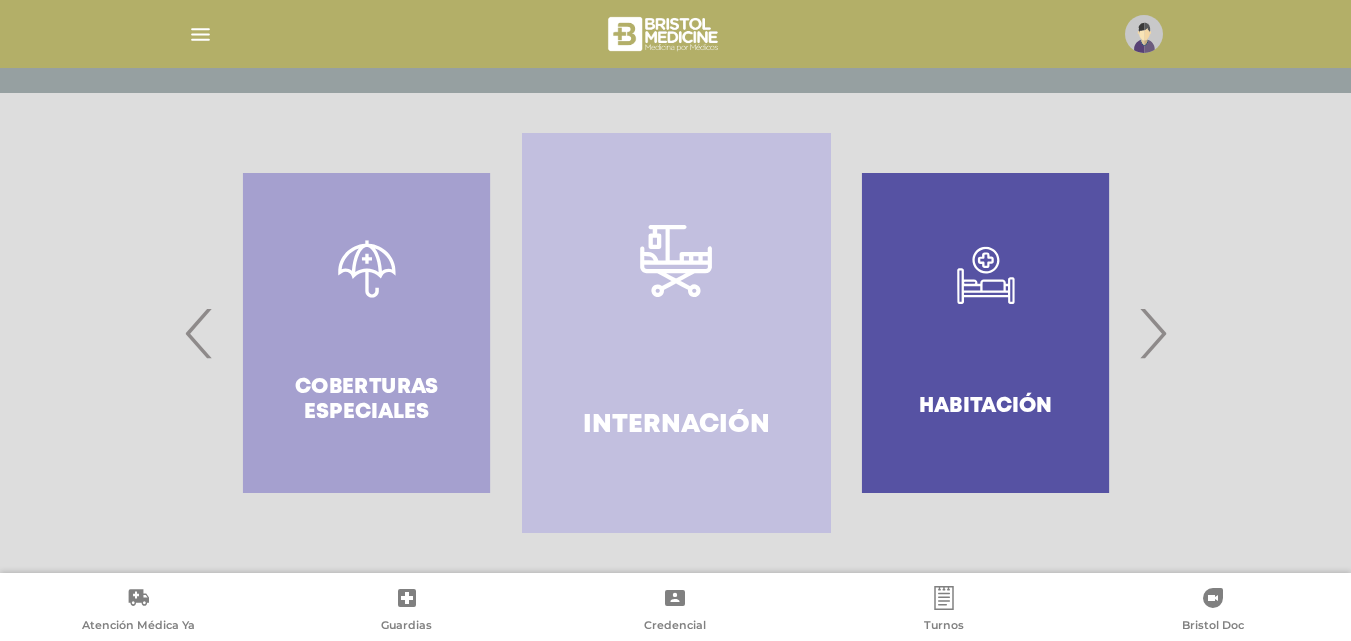 click on "Internación" at bounding box center [676, 333] 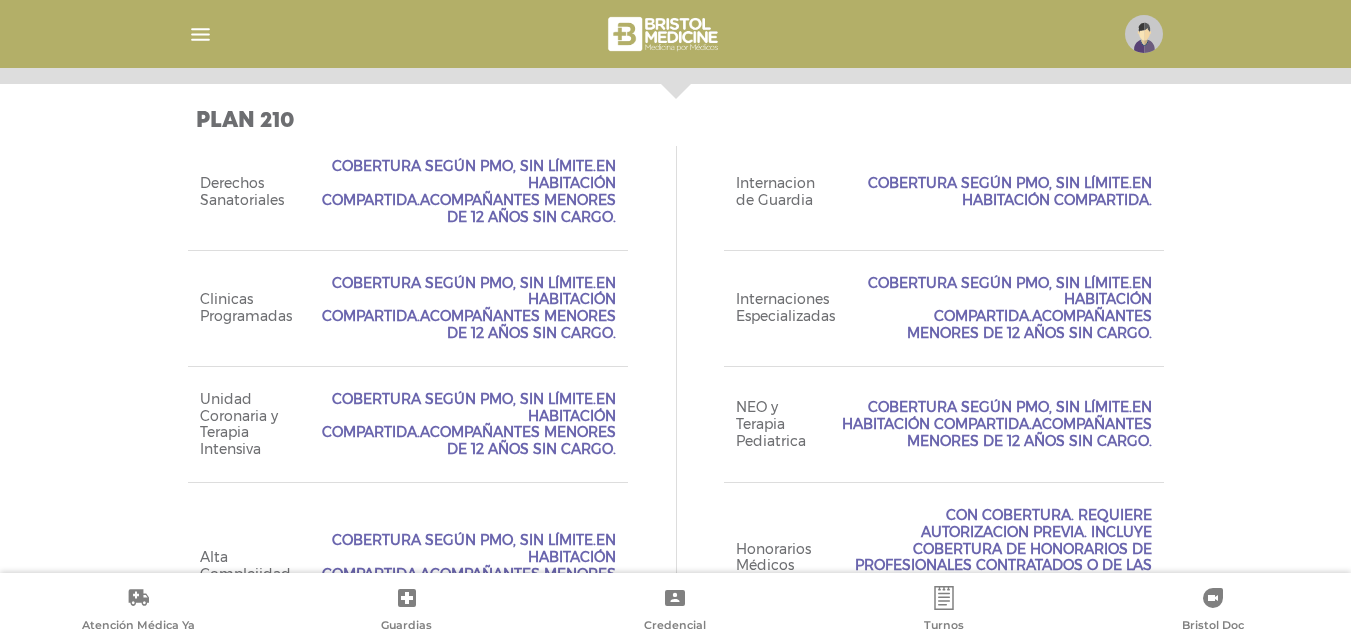 scroll, scrollTop: 874, scrollLeft: 0, axis: vertical 